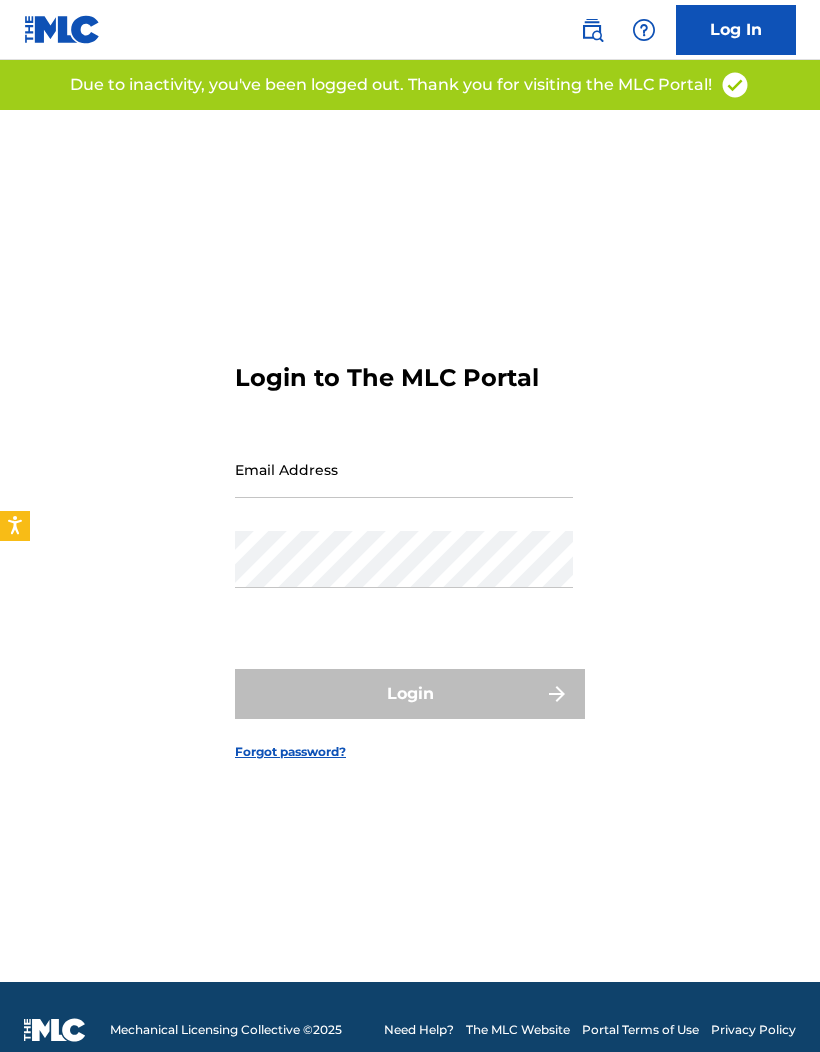 scroll, scrollTop: 0, scrollLeft: 0, axis: both 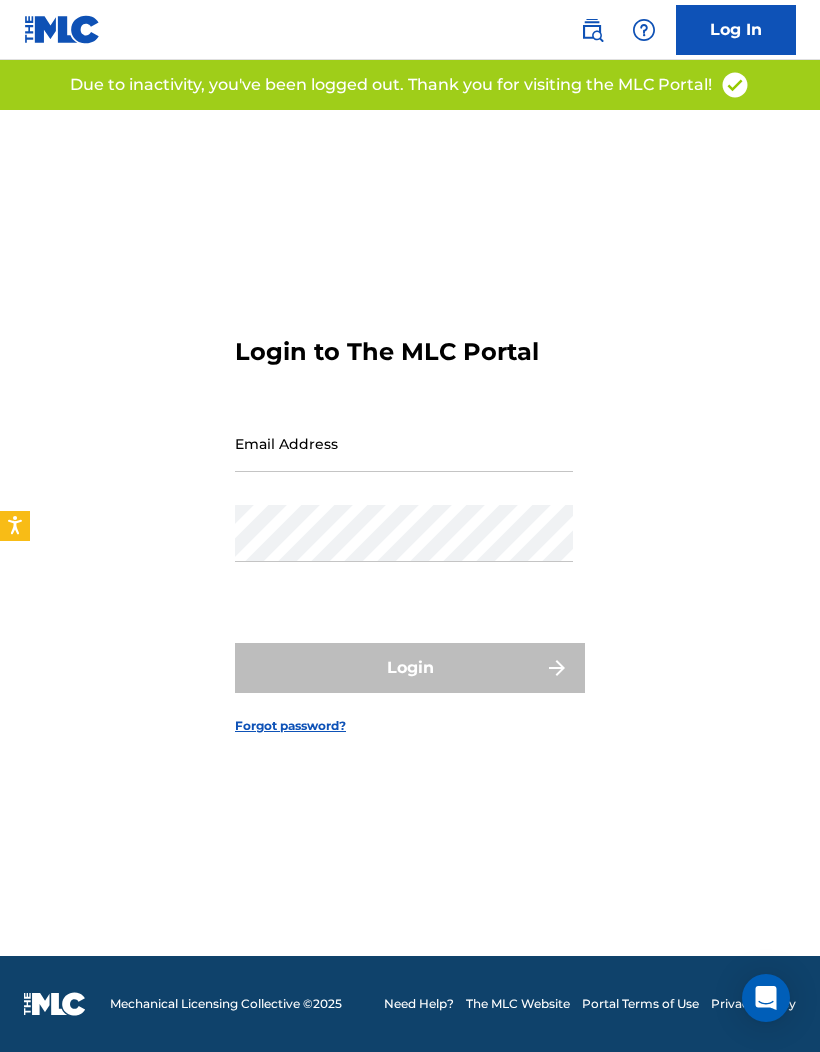 click on "Email Address" at bounding box center [404, 443] 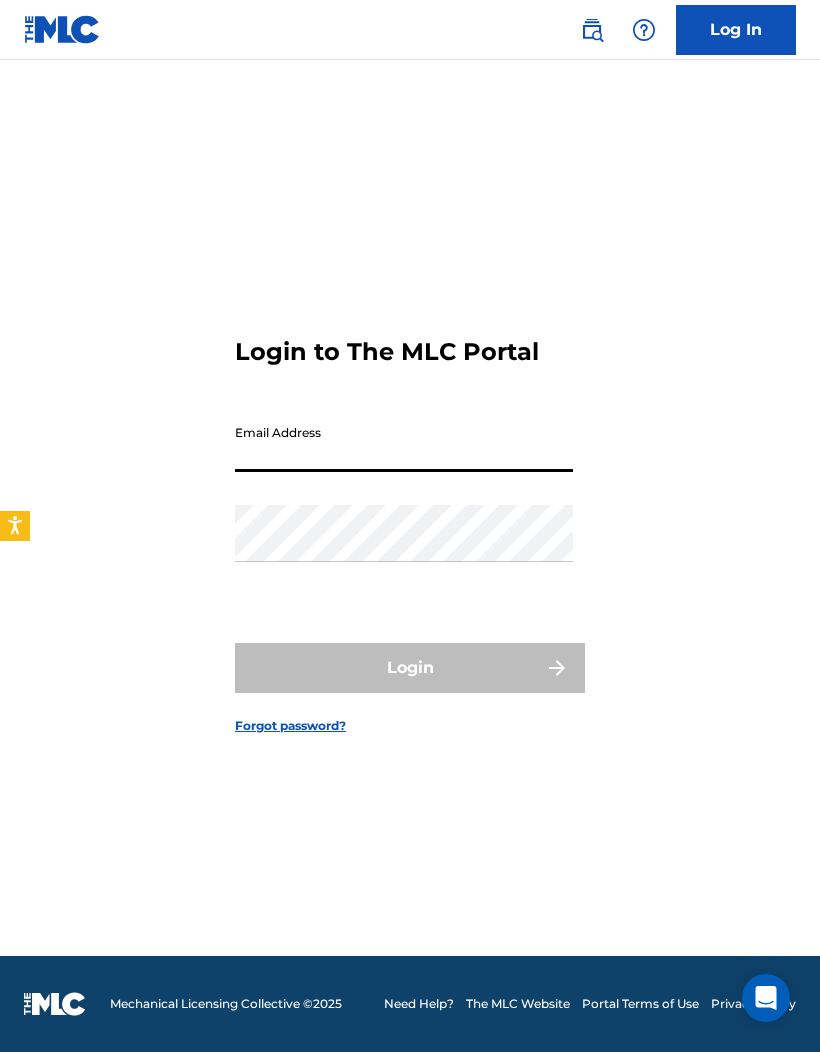 type on "[EMAIL_ADDRESS][DOMAIN_NAME]" 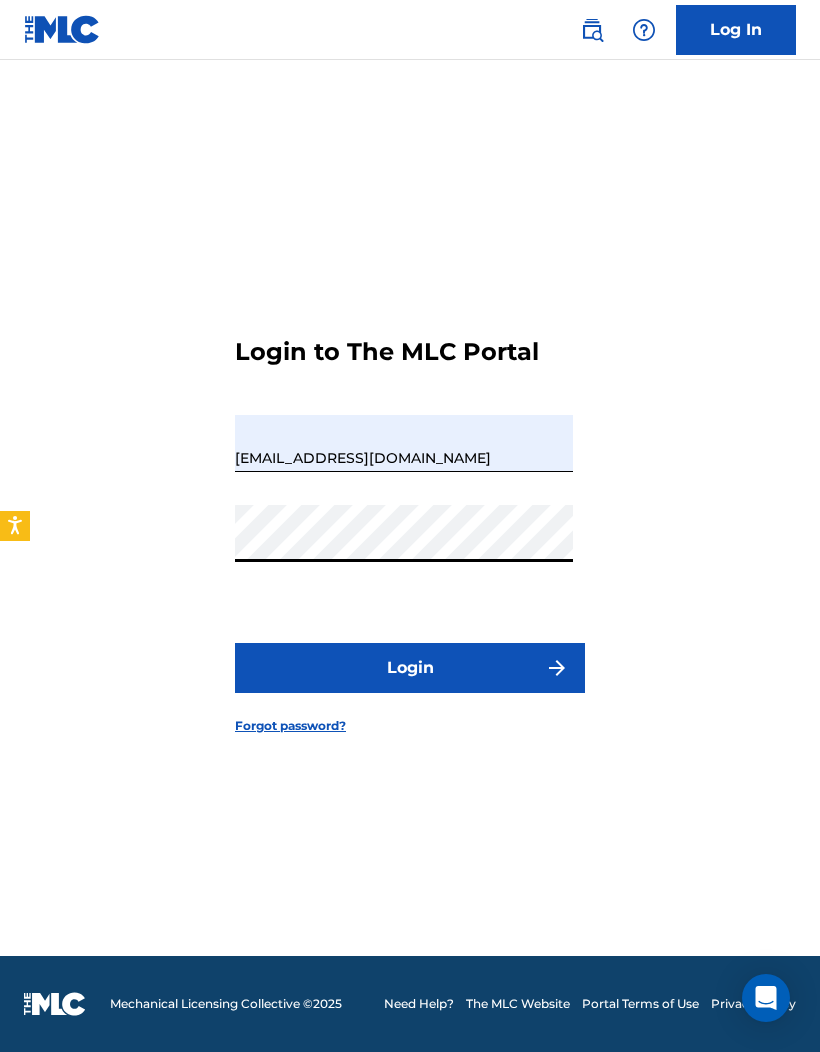 click on "Login" at bounding box center [410, 668] 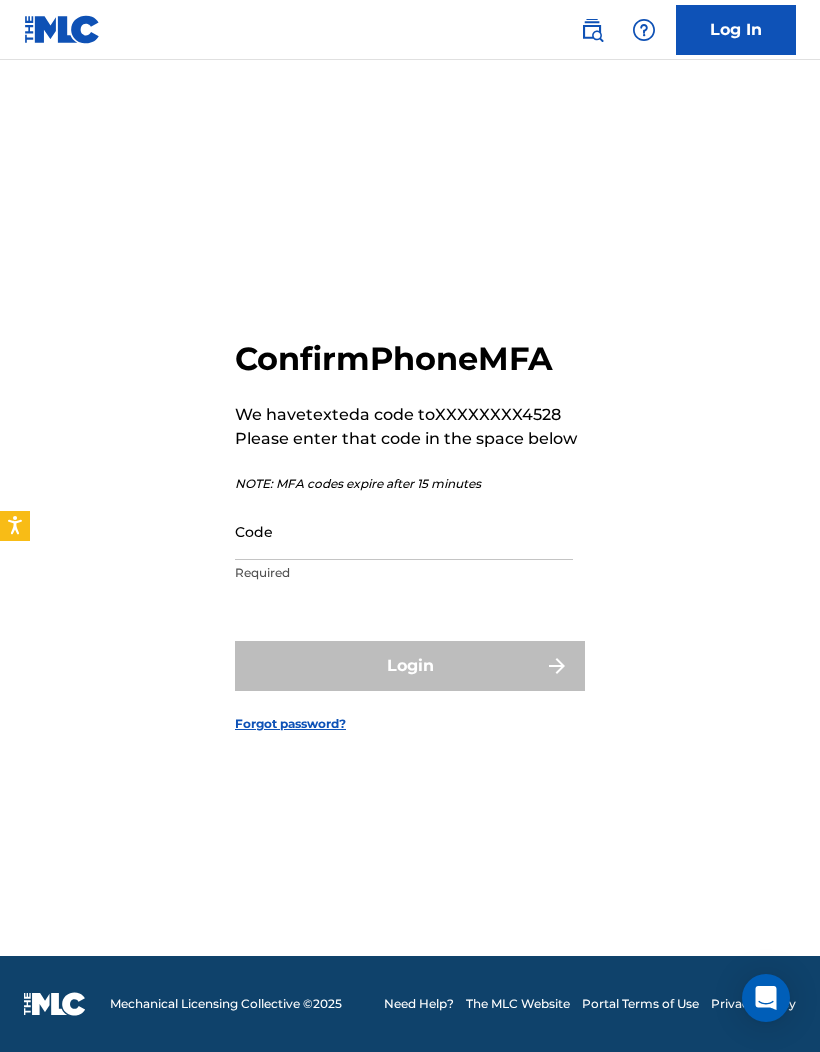 click on "Required" at bounding box center [404, 573] 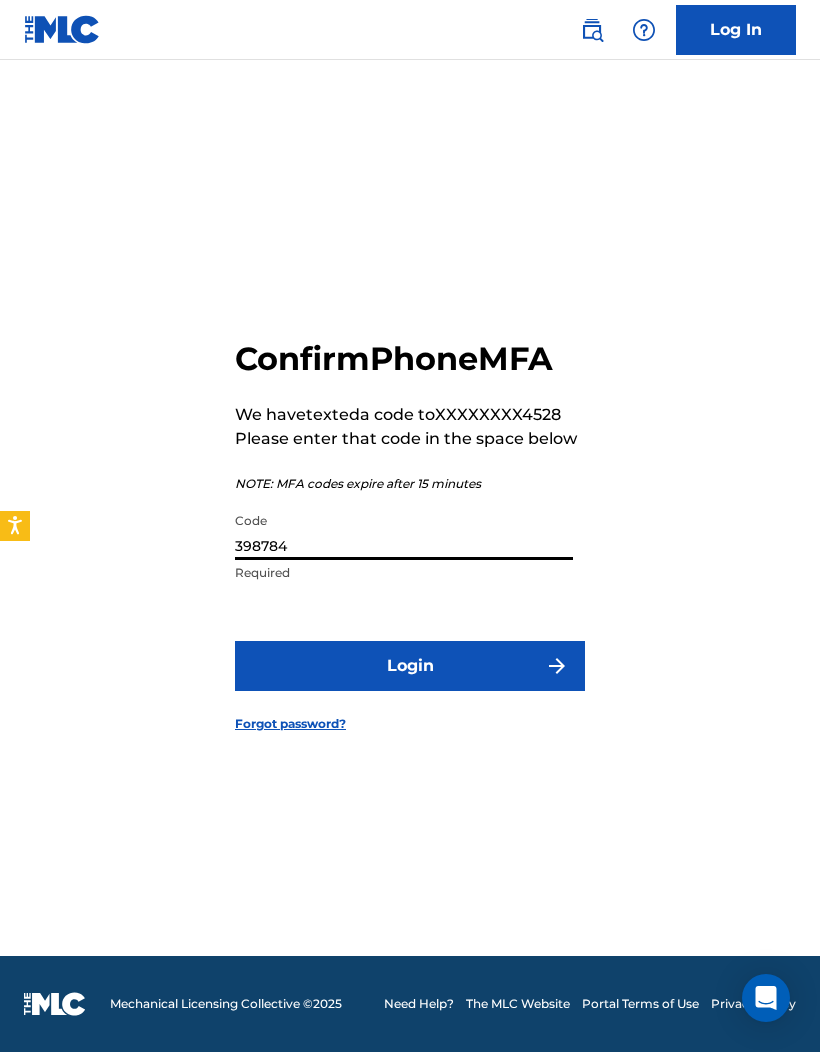 type on "398784" 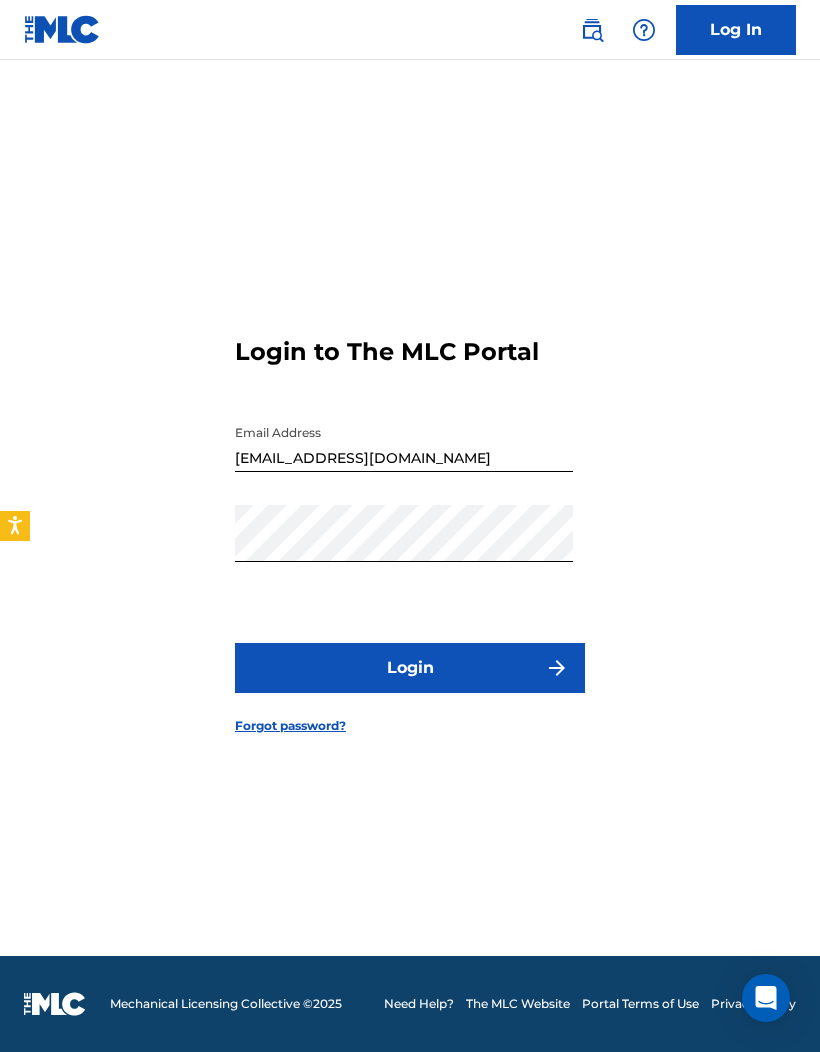 click on "Login" at bounding box center [410, 668] 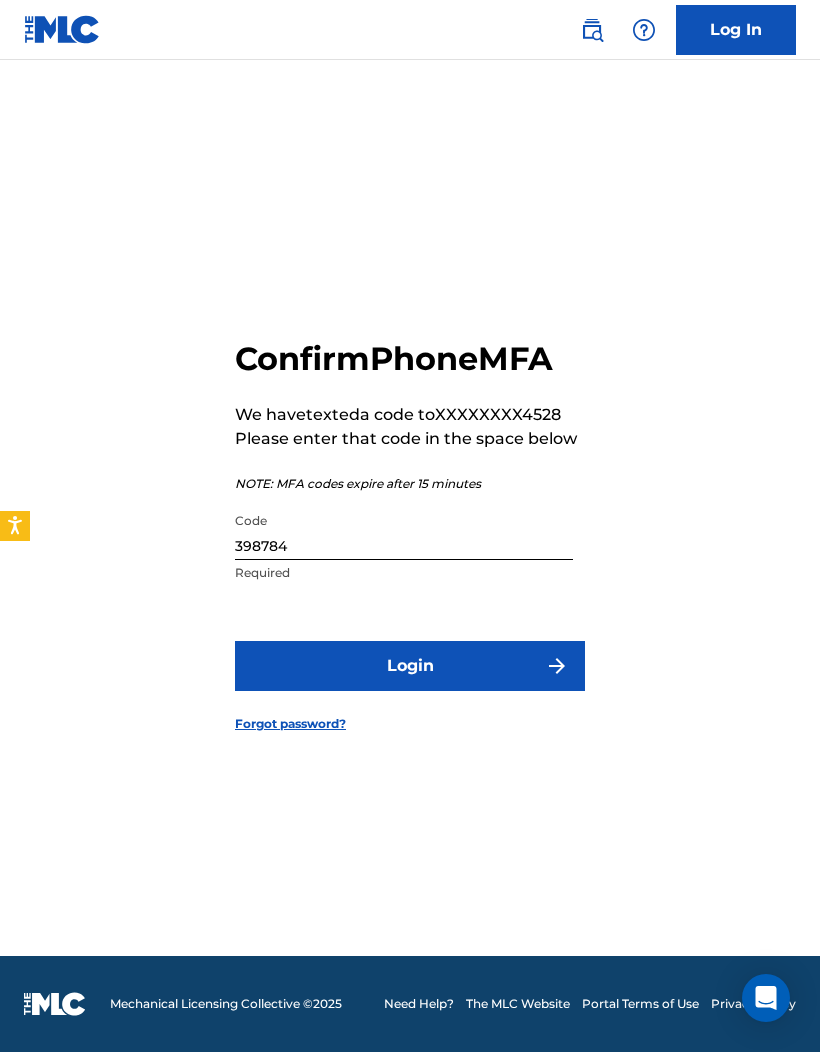 click on "398784" at bounding box center (404, 531) 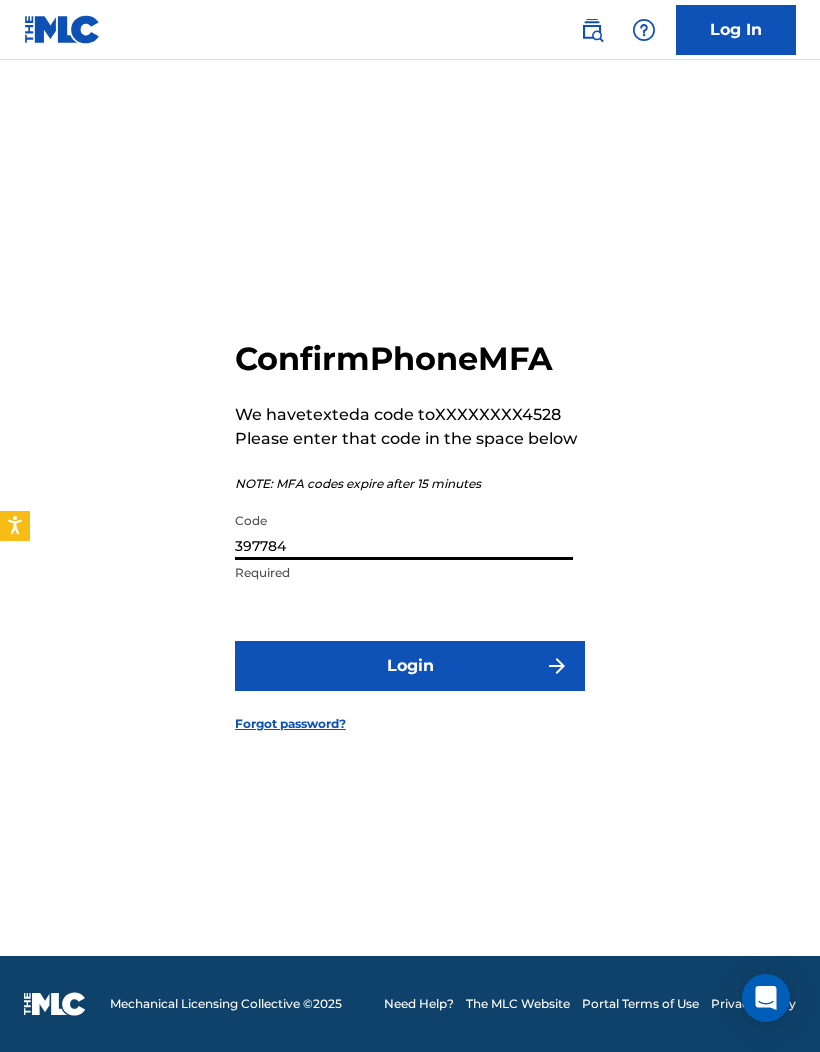 type on "397784" 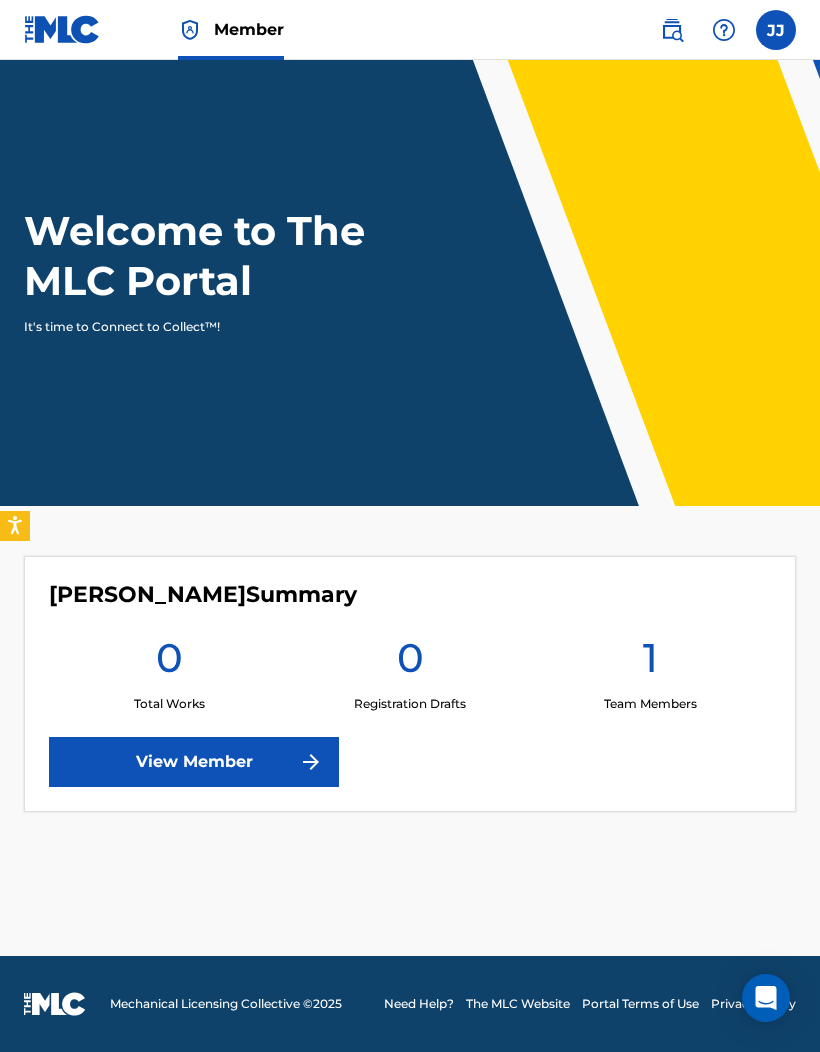 scroll, scrollTop: 0, scrollLeft: 0, axis: both 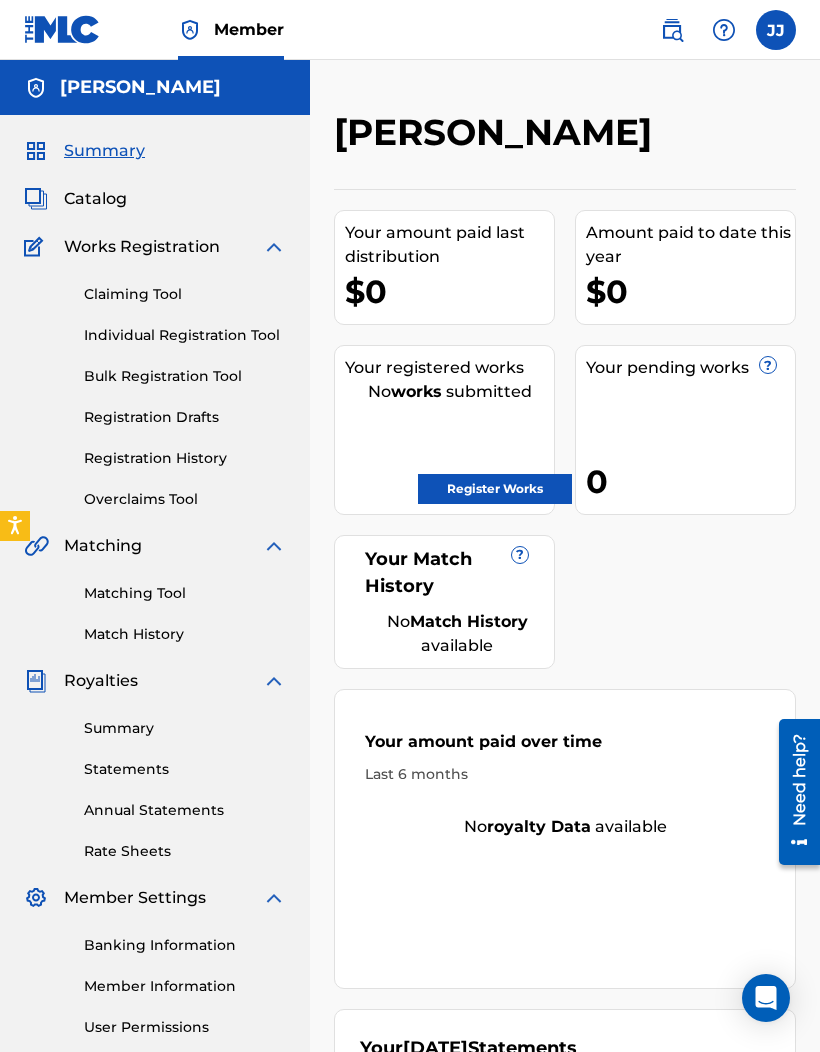 click on "Summary" at bounding box center [104, 151] 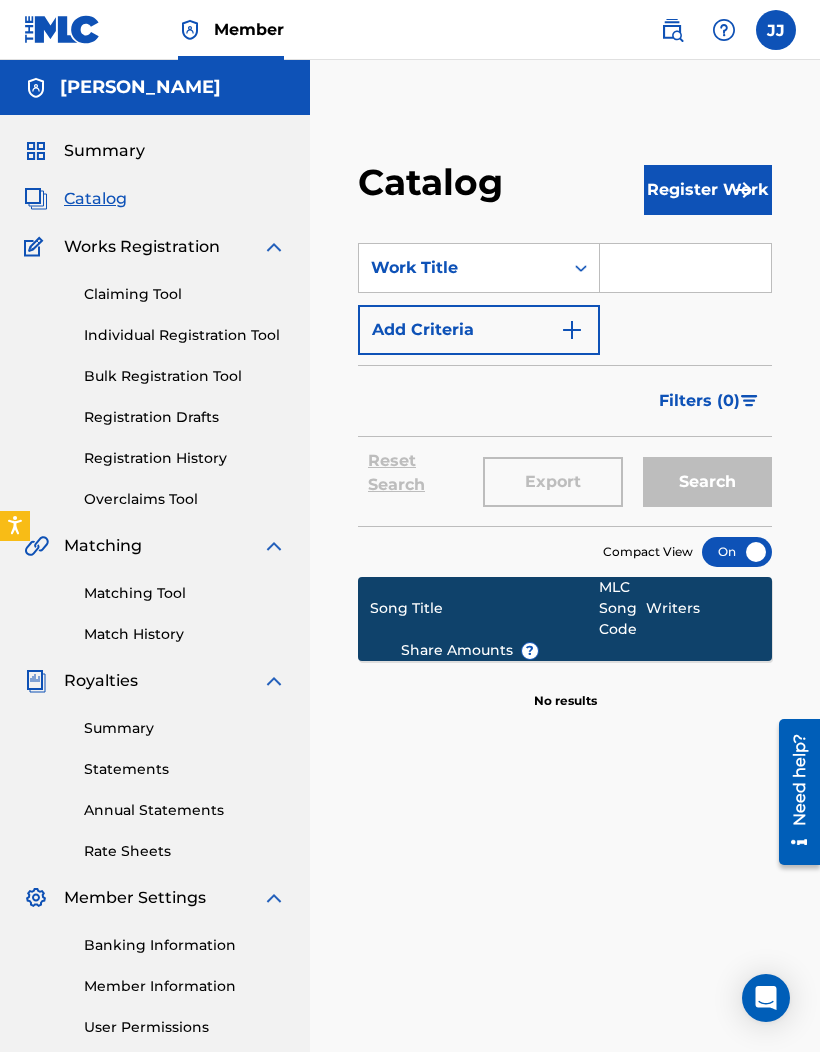 click on "Summary" at bounding box center [104, 151] 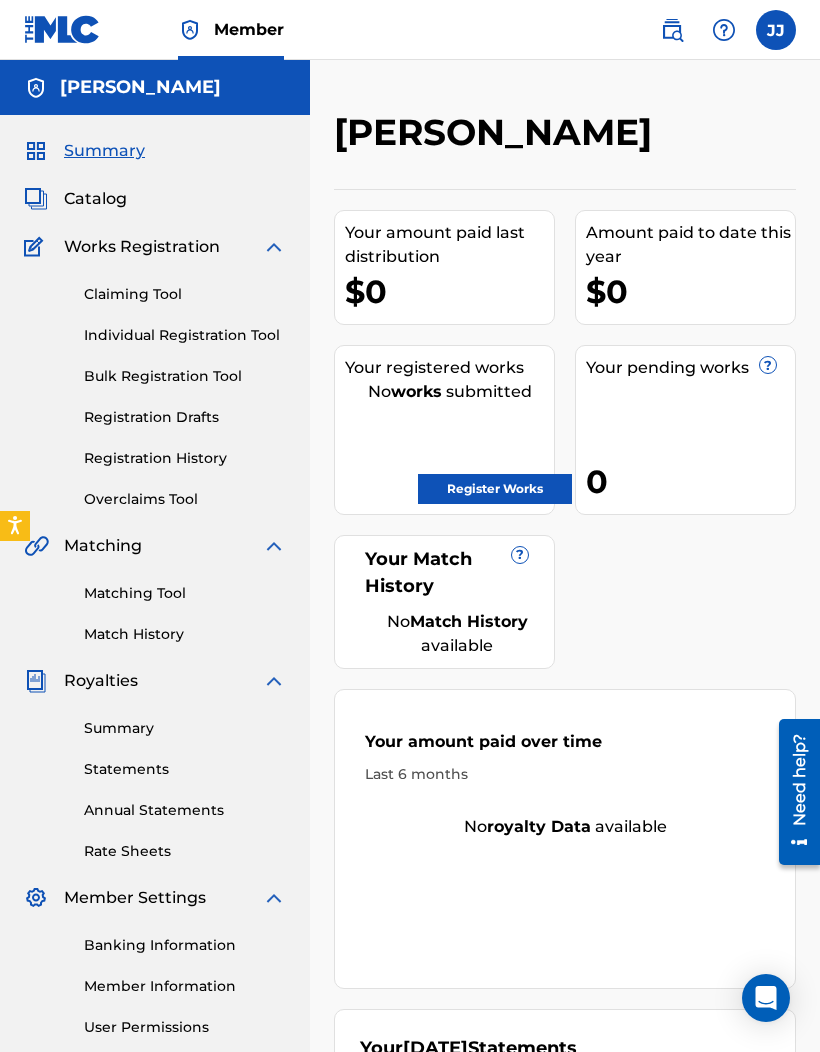 click on "Registration History" at bounding box center (185, 458) 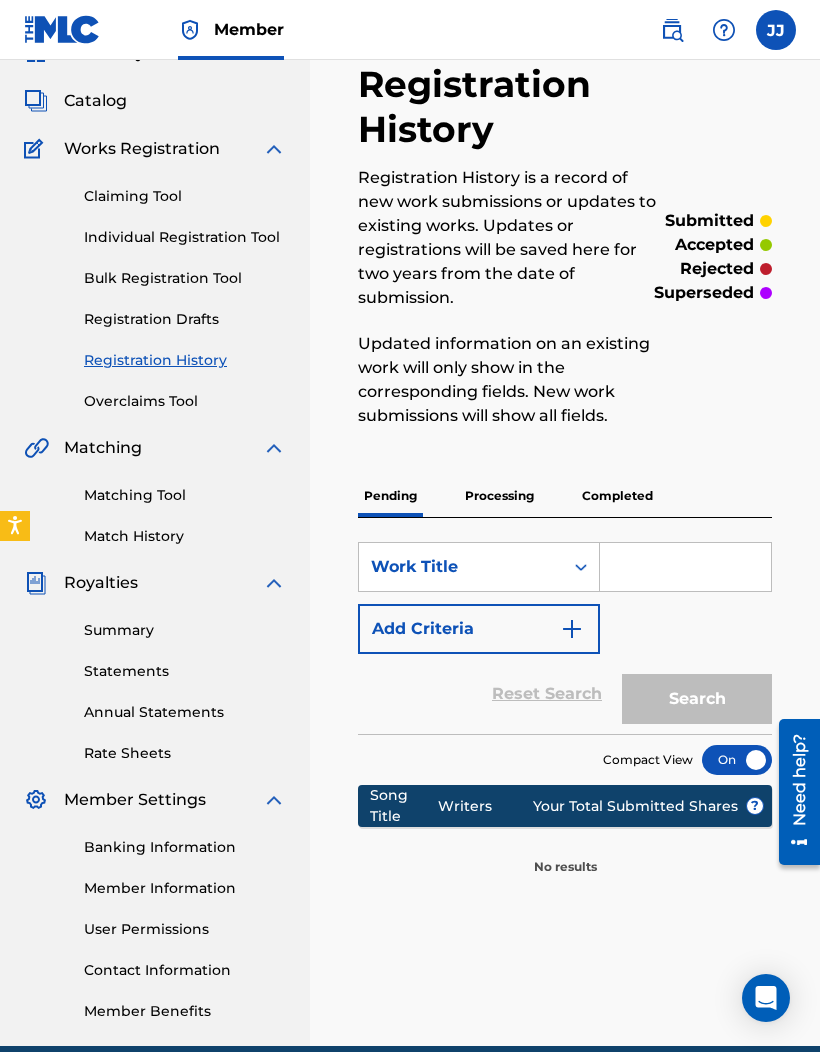 scroll, scrollTop: 89, scrollLeft: 0, axis: vertical 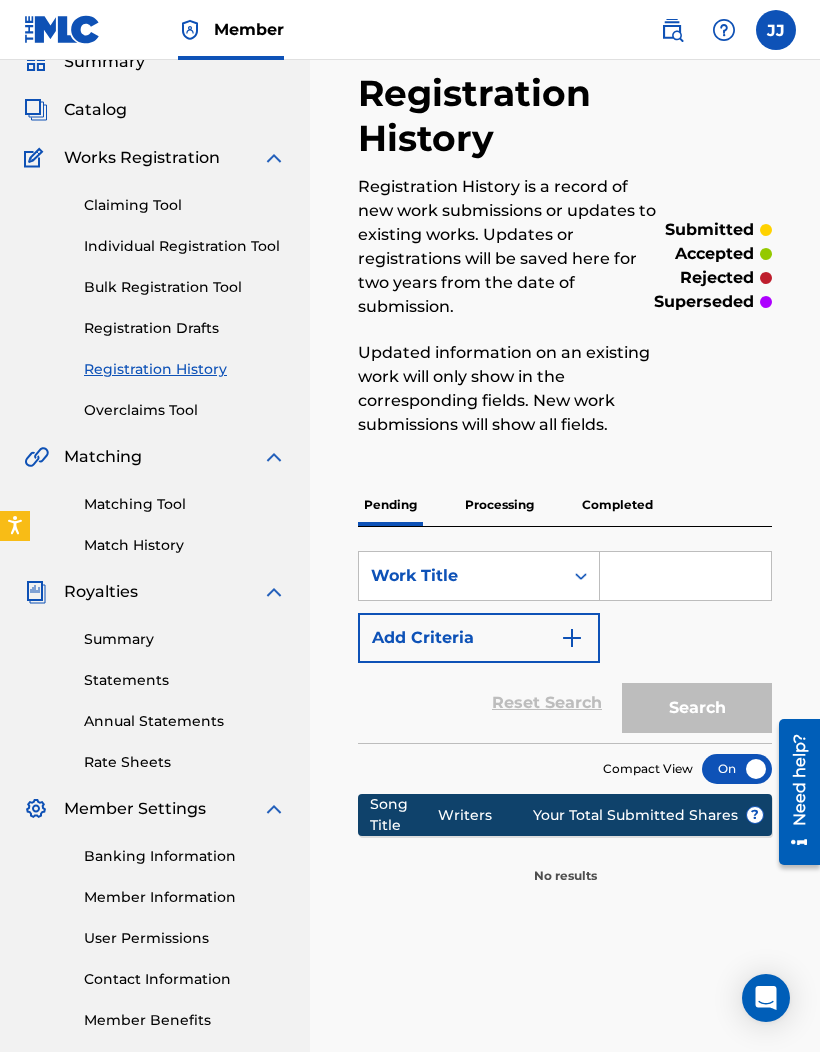 click on "Completed" at bounding box center [617, 505] 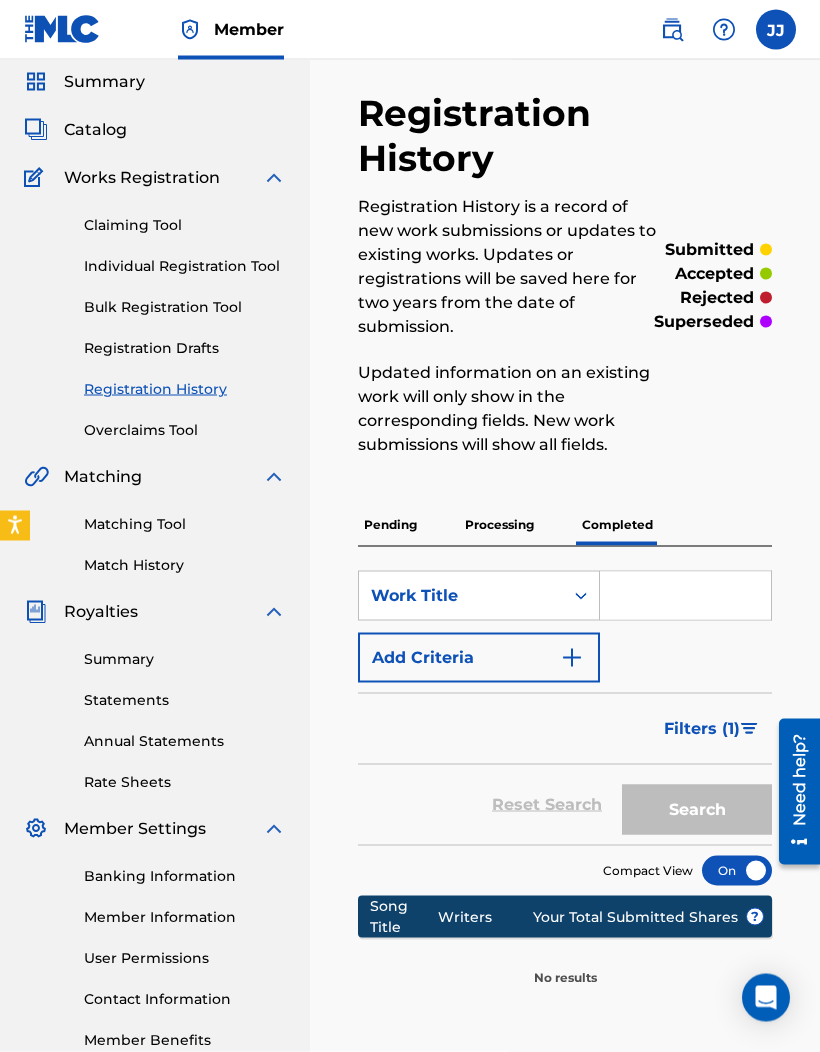 scroll, scrollTop: 70, scrollLeft: 0, axis: vertical 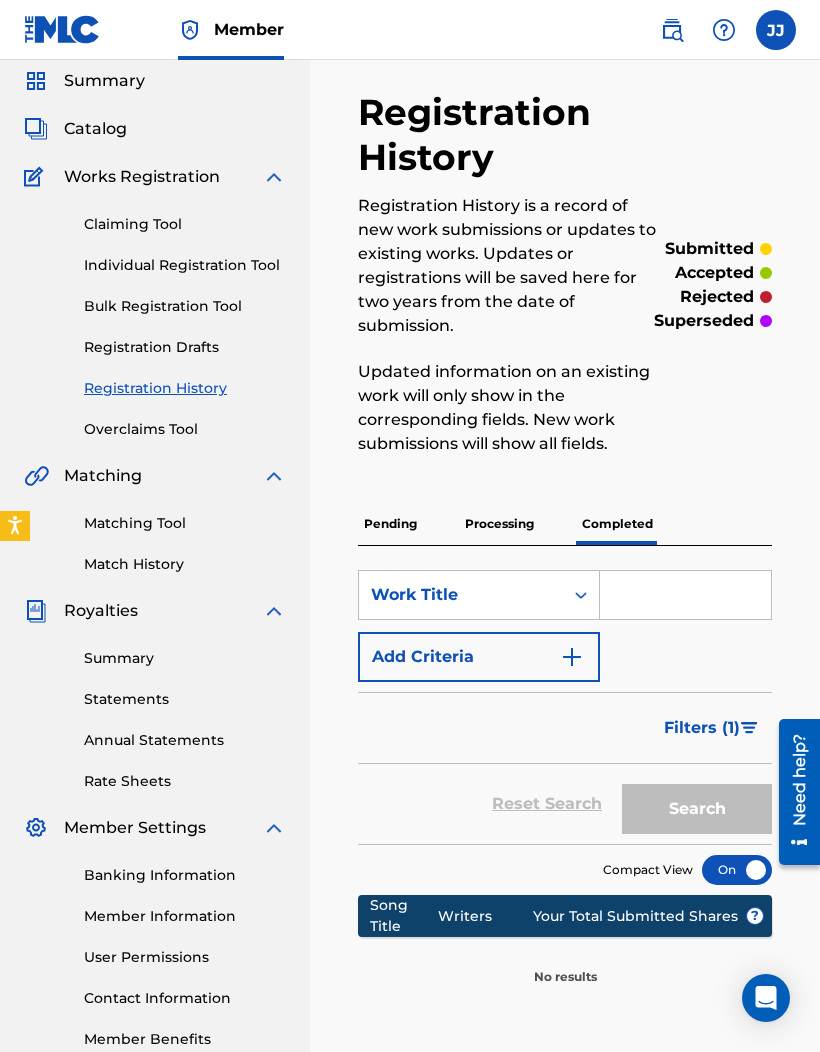 click on "Processing" at bounding box center (499, 524) 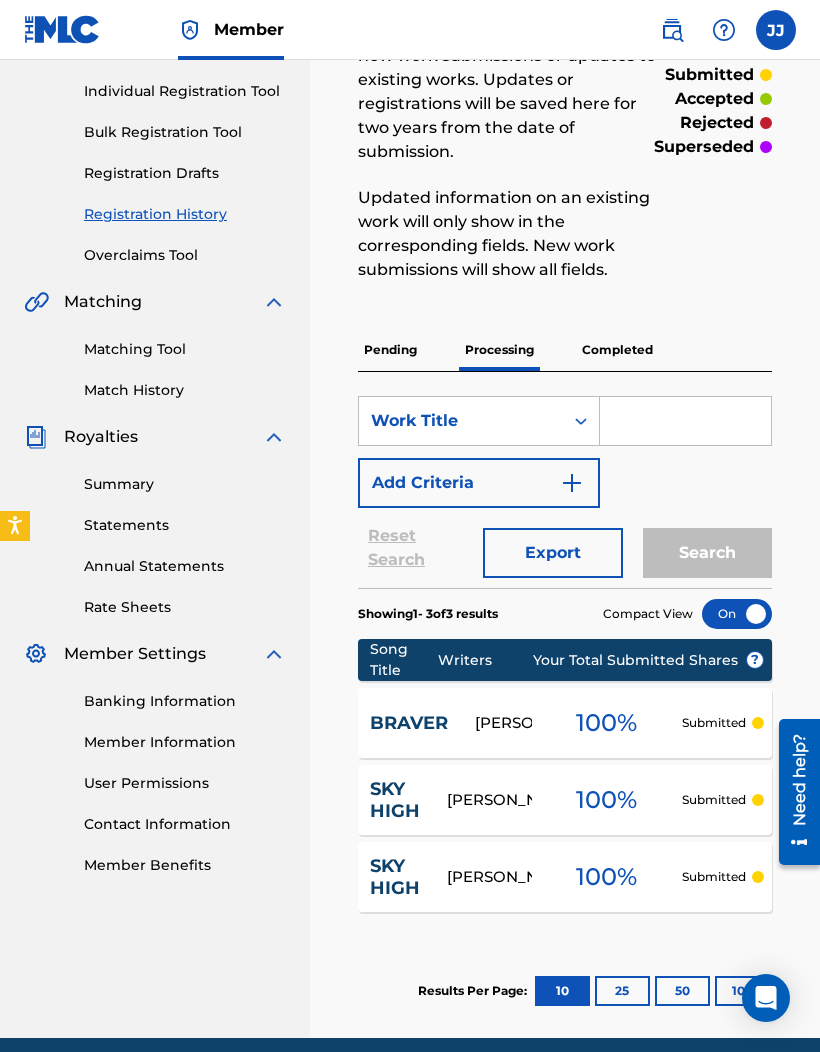 scroll, scrollTop: 326, scrollLeft: 0, axis: vertical 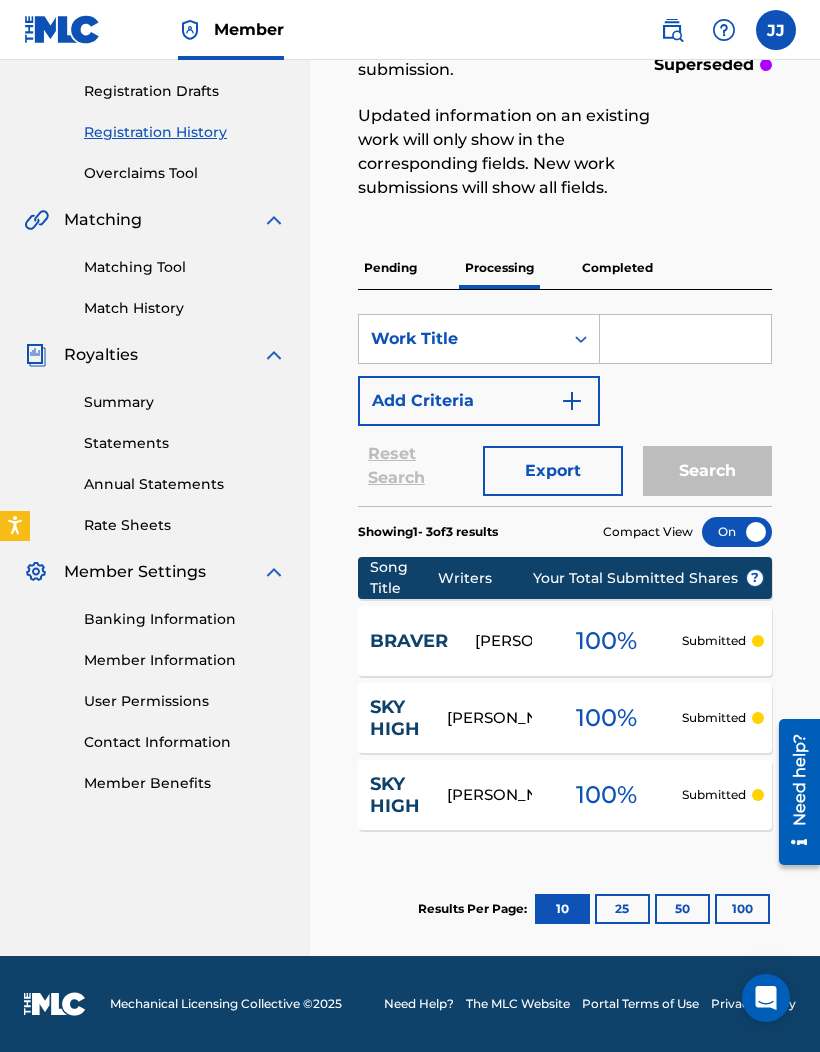 click on "Summary" at bounding box center [185, 402] 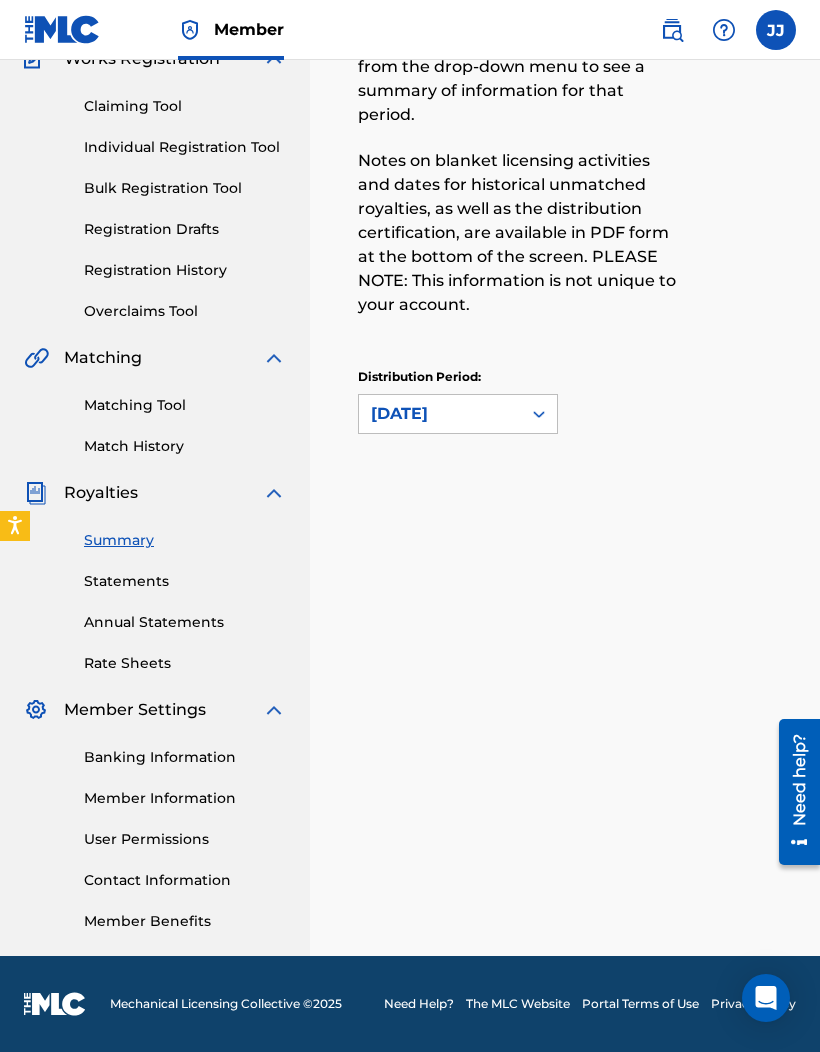 scroll, scrollTop: 0, scrollLeft: 0, axis: both 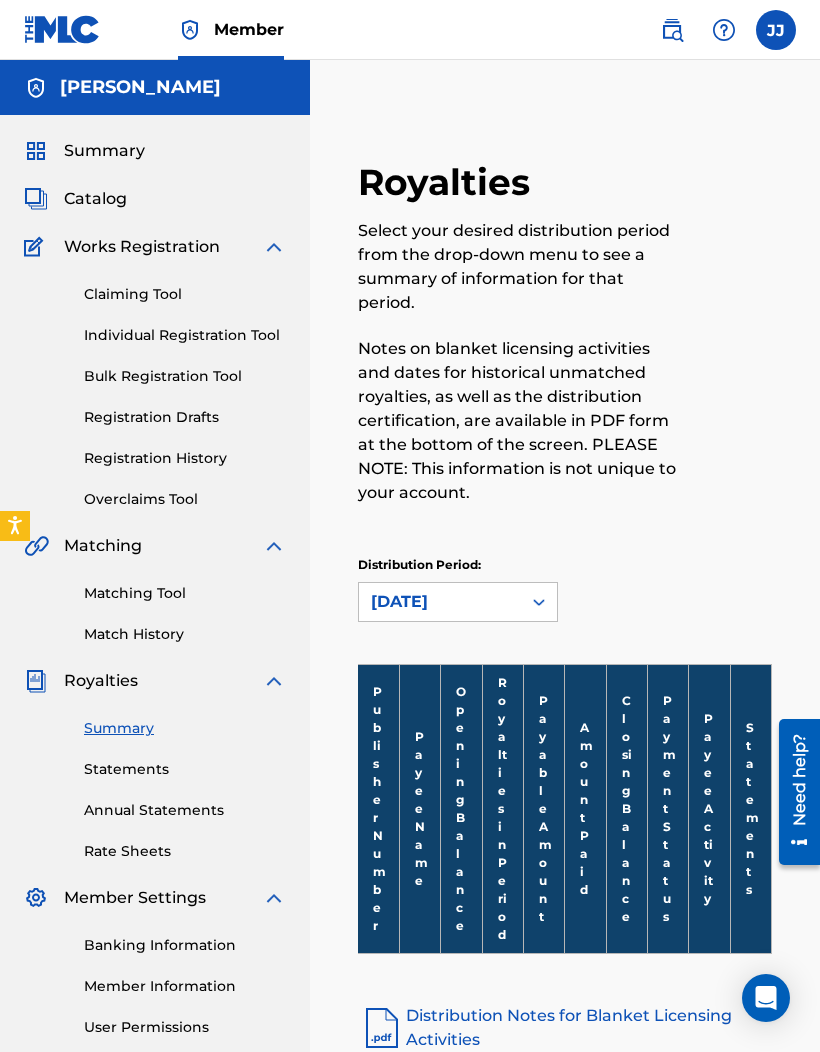 click on "Royalties in Period" at bounding box center (502, 808) 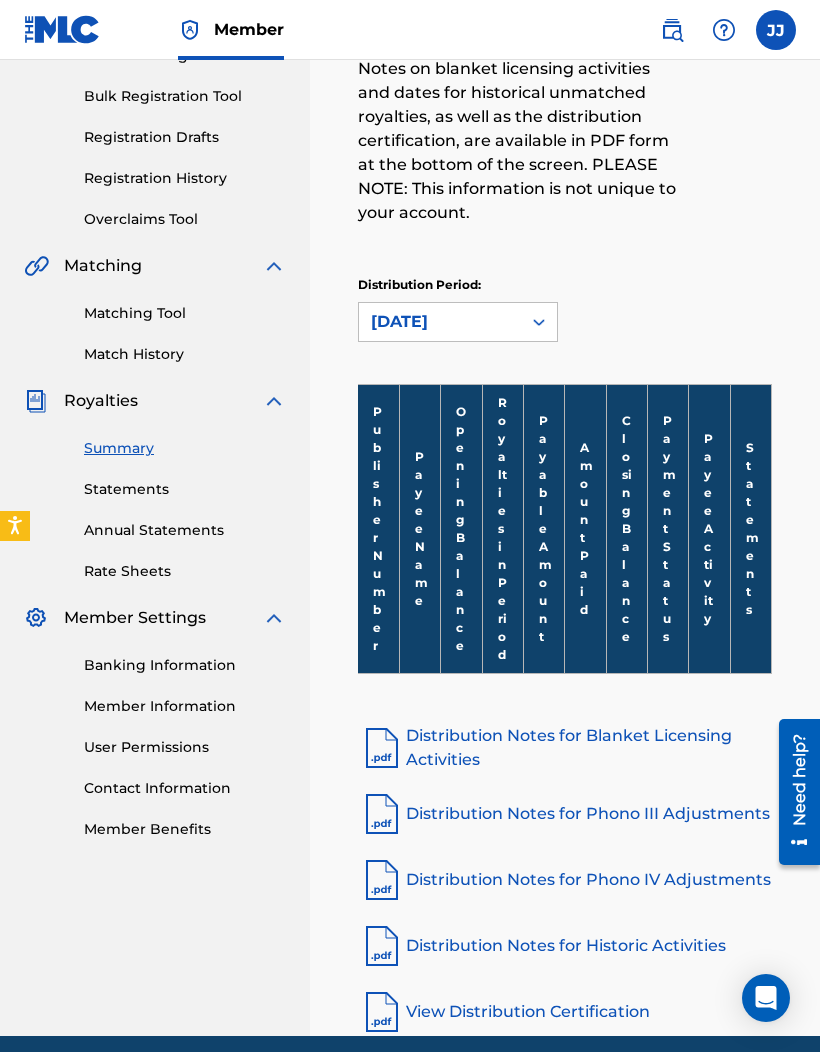 scroll, scrollTop: 291, scrollLeft: 0, axis: vertical 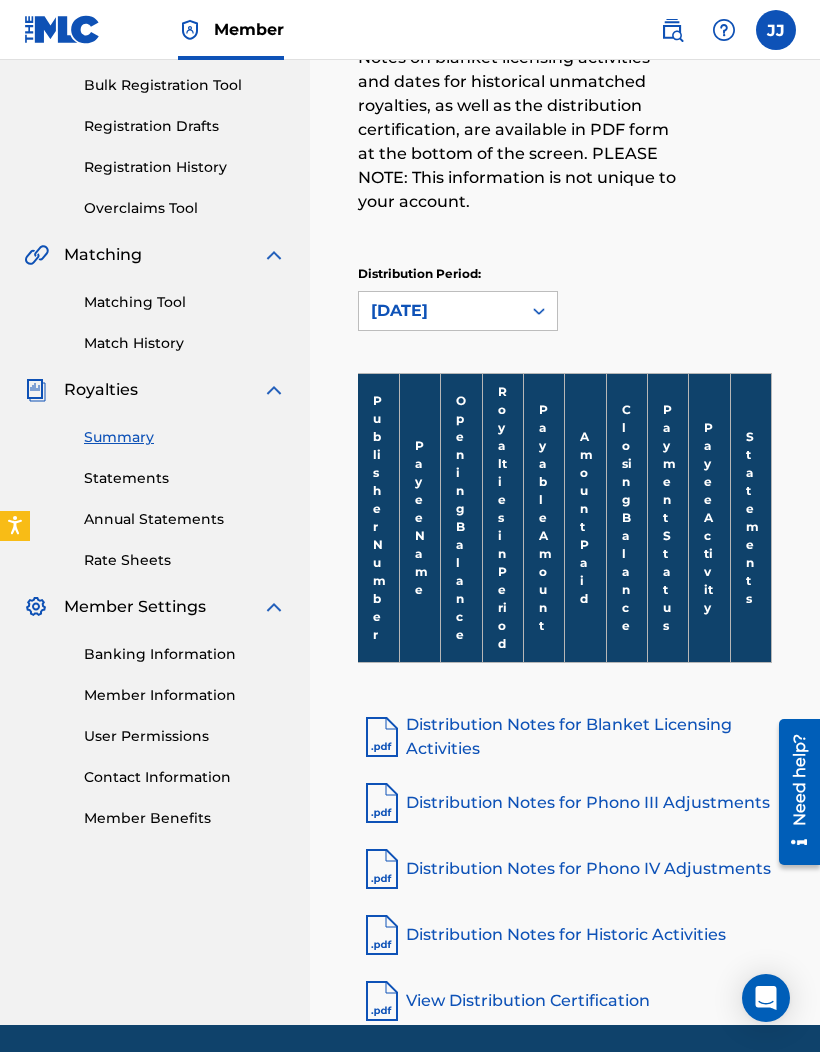 click on "Statements" at bounding box center [185, 478] 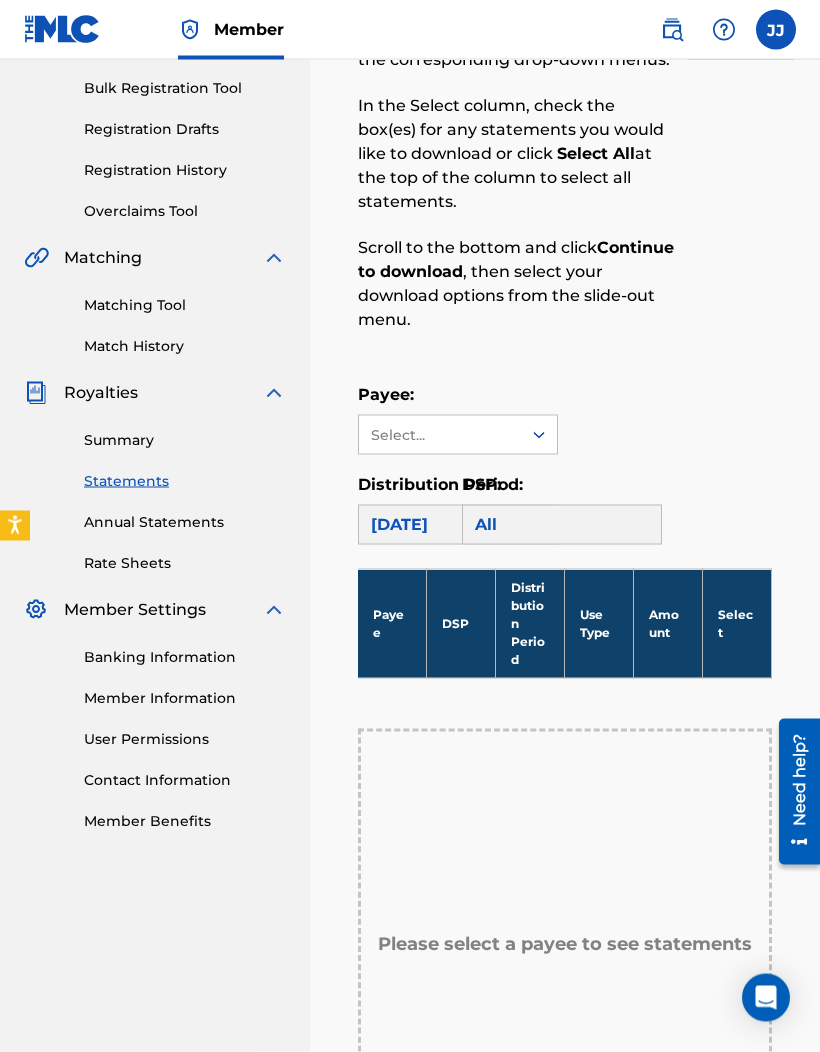 scroll, scrollTop: 293, scrollLeft: 0, axis: vertical 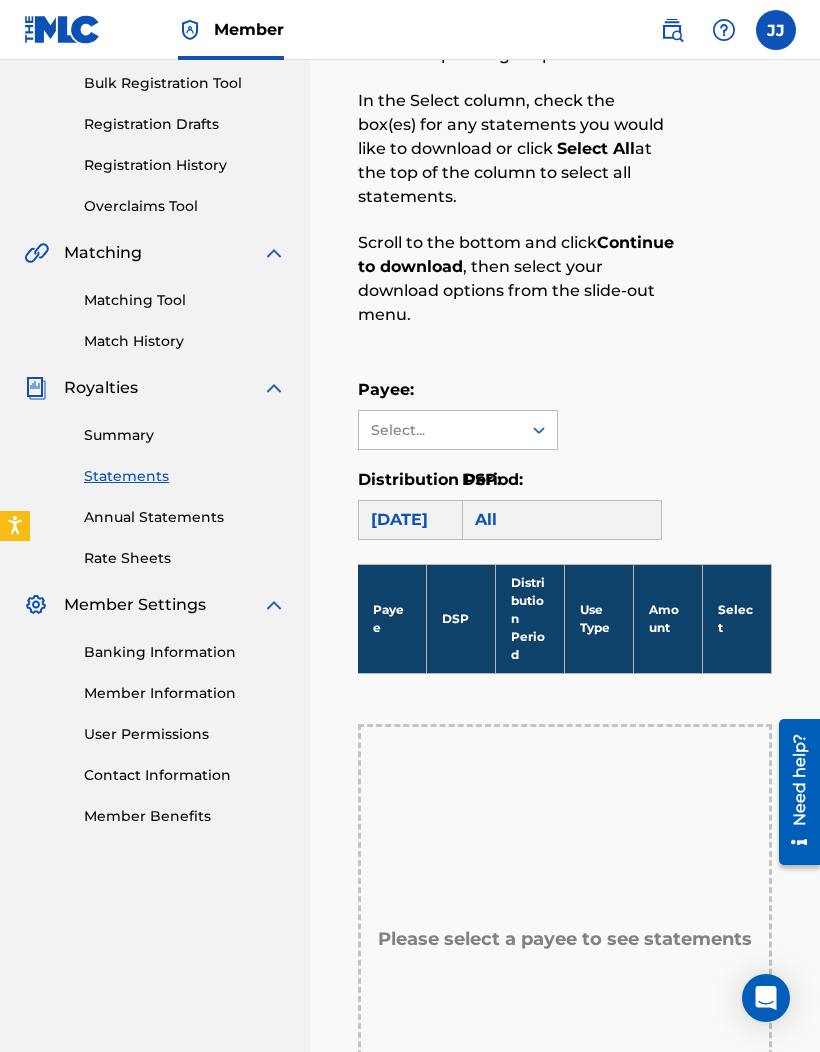 click on "Royalty Statements Select your desired payee from the Payee drop-down menu. Then you can filter by distribution period and DSP in the corresponding drop-down menus. In the Select column, check the box(es) for any statements you would like to download or click    Select All   at the top of the column to select all statements. Scroll to the bottom and click  Continue to download , then select your download options from the slide-out menu. Payee: Select... Distribution Period: [DATE] DSP: All Payee DSP Distribution Period Use Type Amount Select Please select a payee to see statements Continue to download" at bounding box center [565, 591] 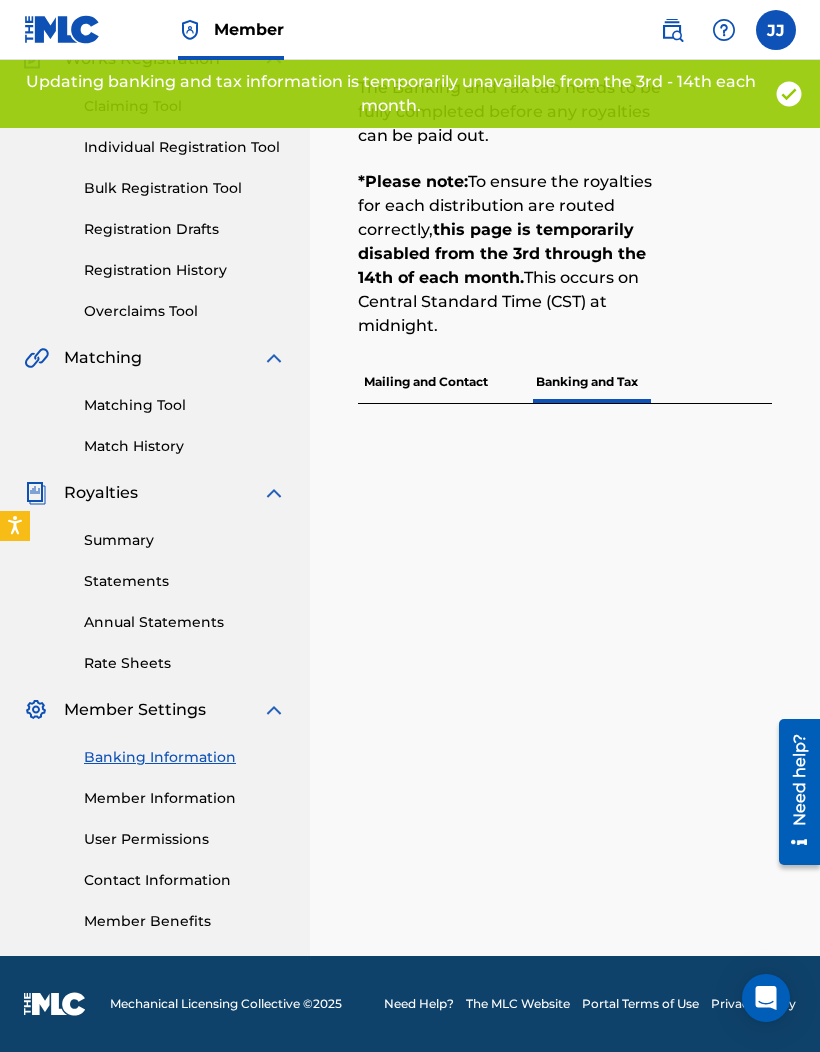 scroll, scrollTop: 188, scrollLeft: 0, axis: vertical 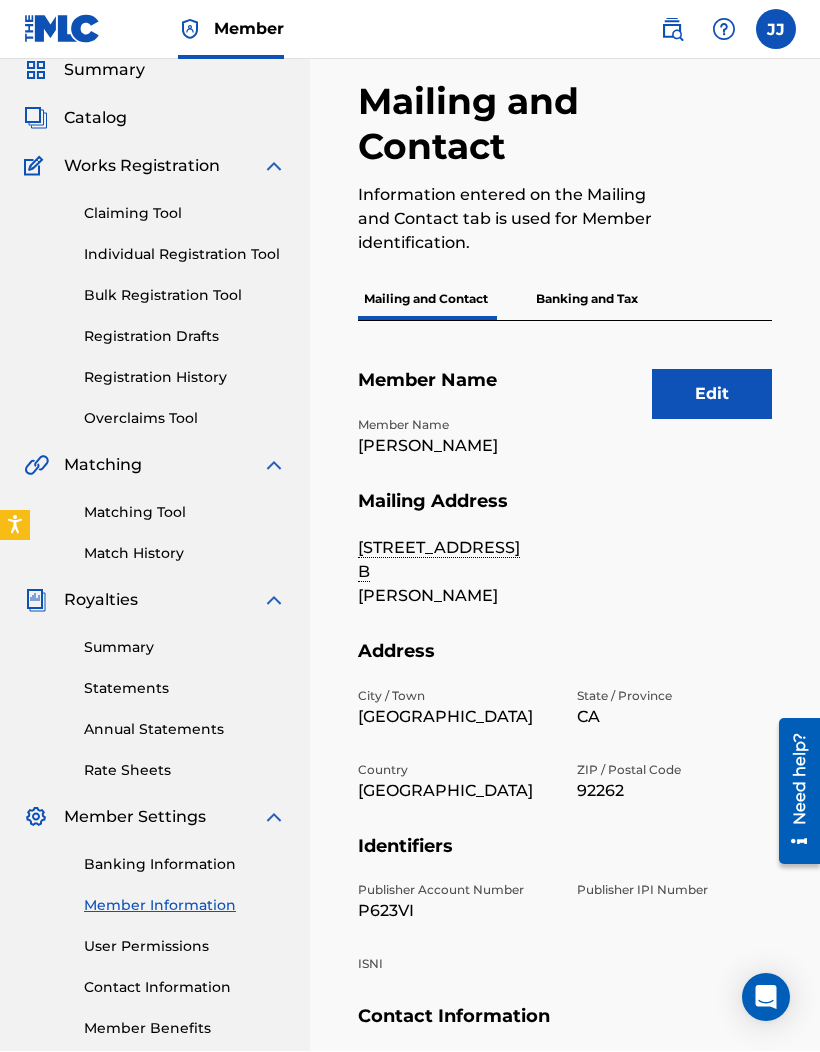 click on "Banking Information Member Information User Permissions Contact Information Member Benefits" at bounding box center (155, 935) 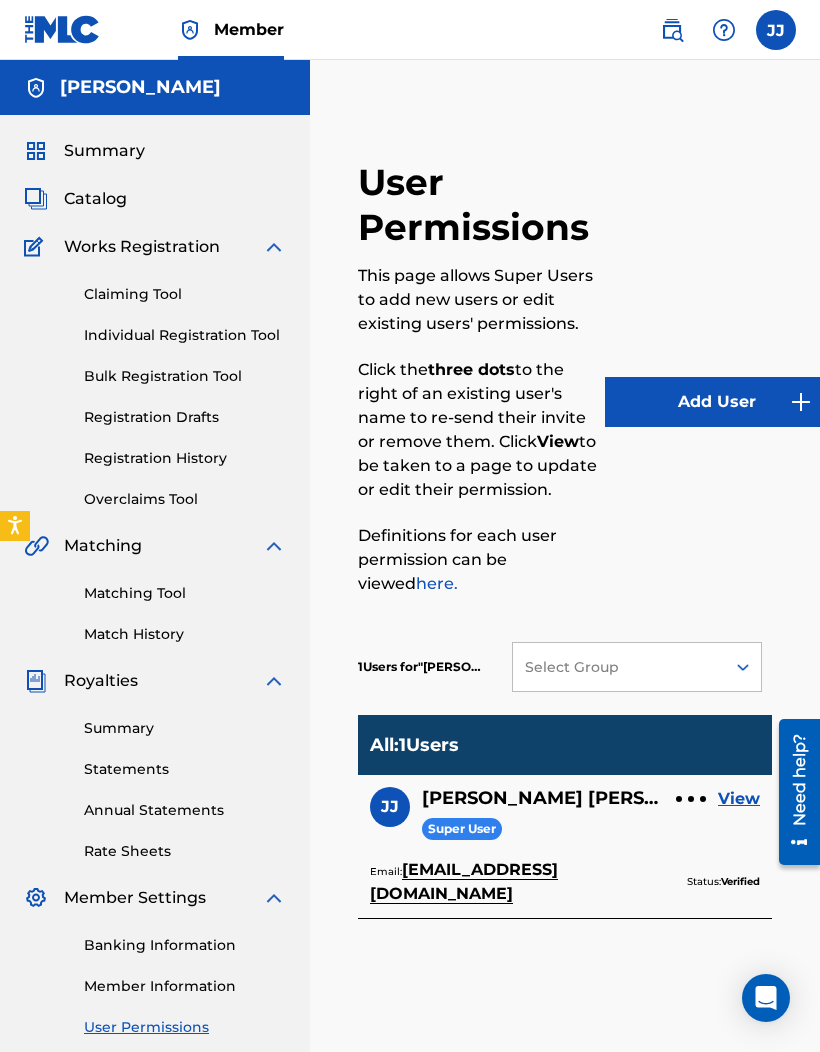 click on "View" at bounding box center [739, 799] 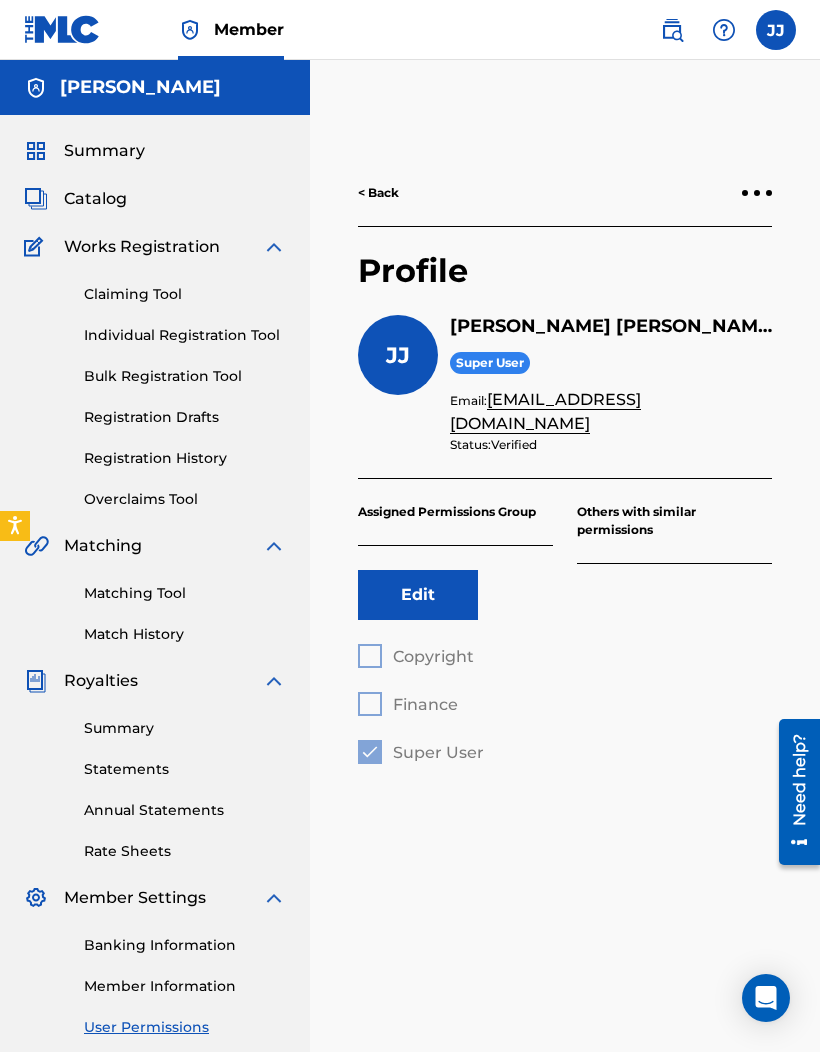 click on "Match History" at bounding box center [185, 634] 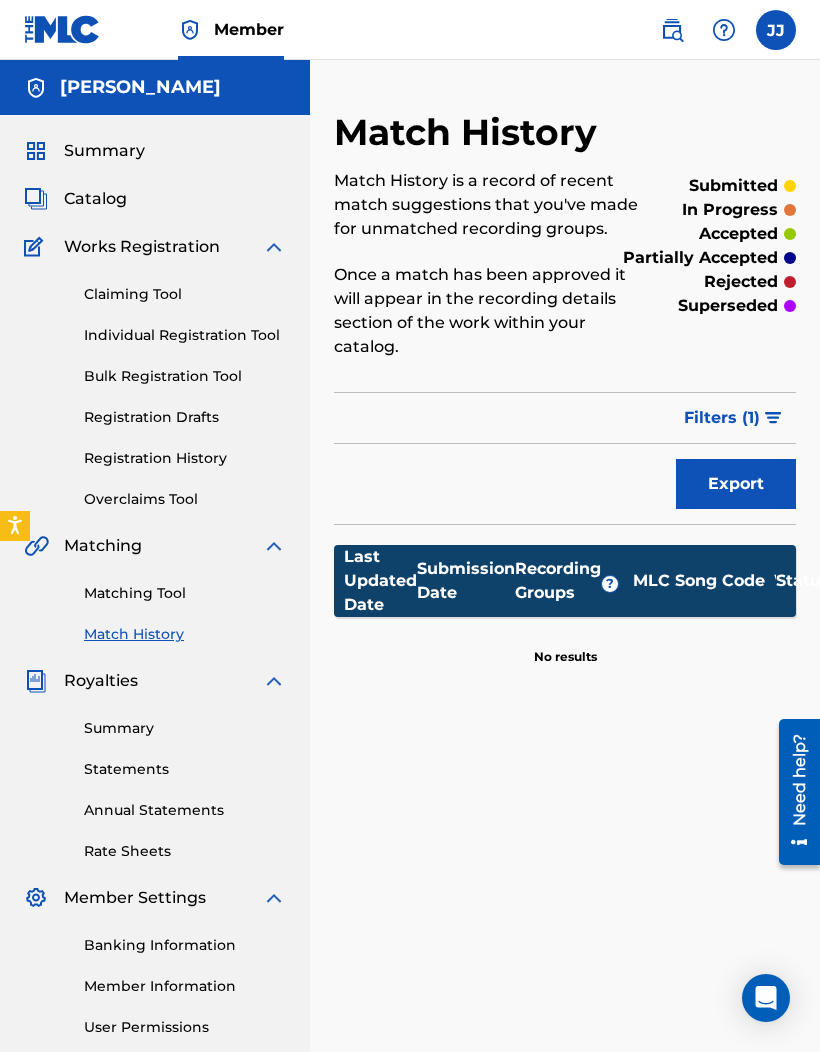 click at bounding box center (773, 418) 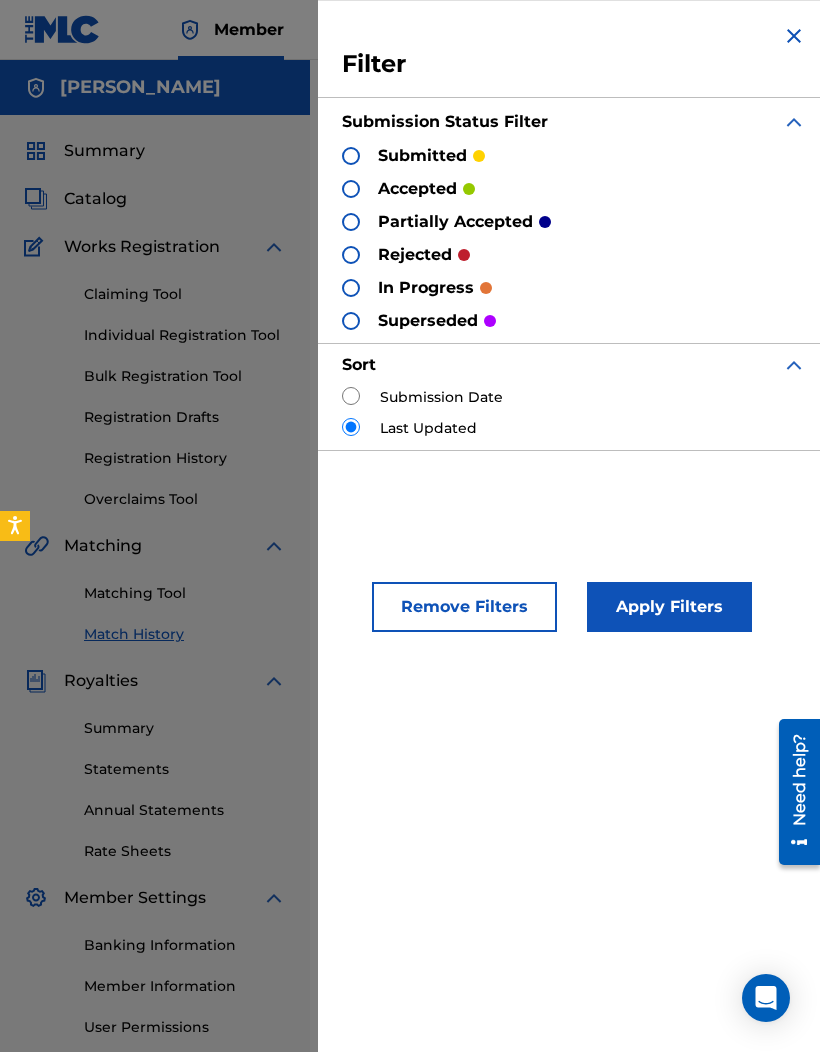 click on "Filter Submission Status Filter   submitted     accepted     partially accepted     rejected     in progress     superseded   Sort Submission Date Last Updated Remove Filters Apply Filters" at bounding box center [574, 526] 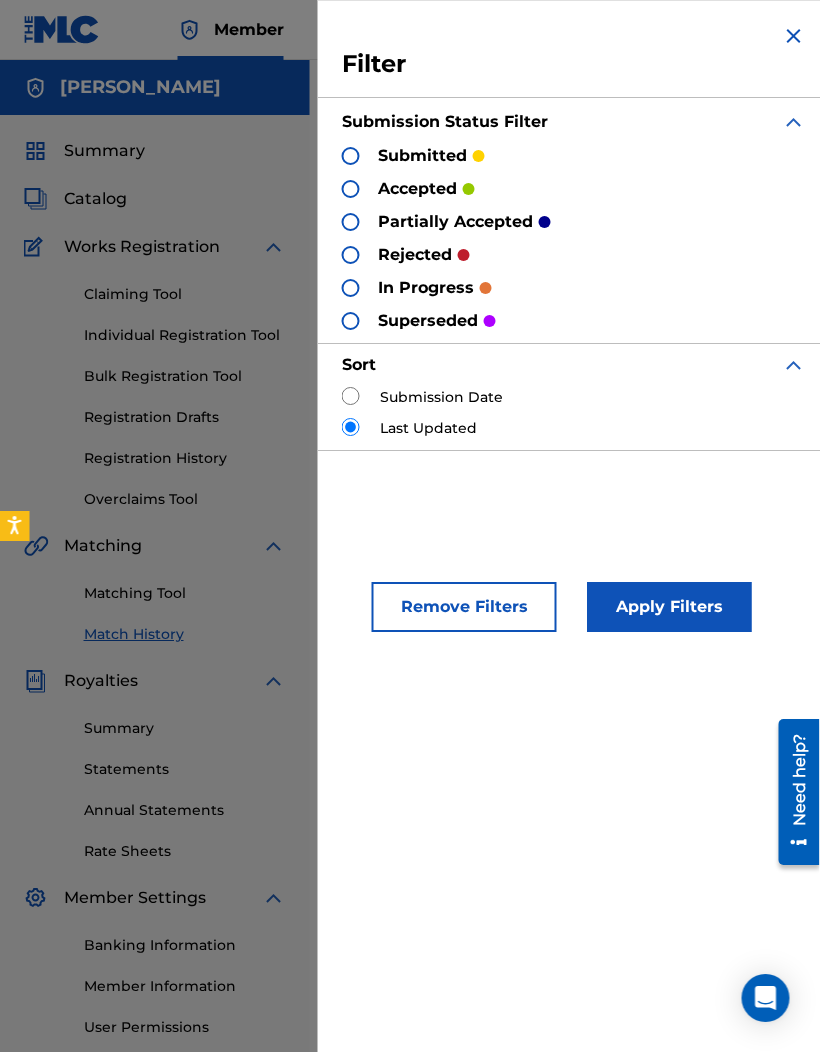 scroll, scrollTop: 0, scrollLeft: 0, axis: both 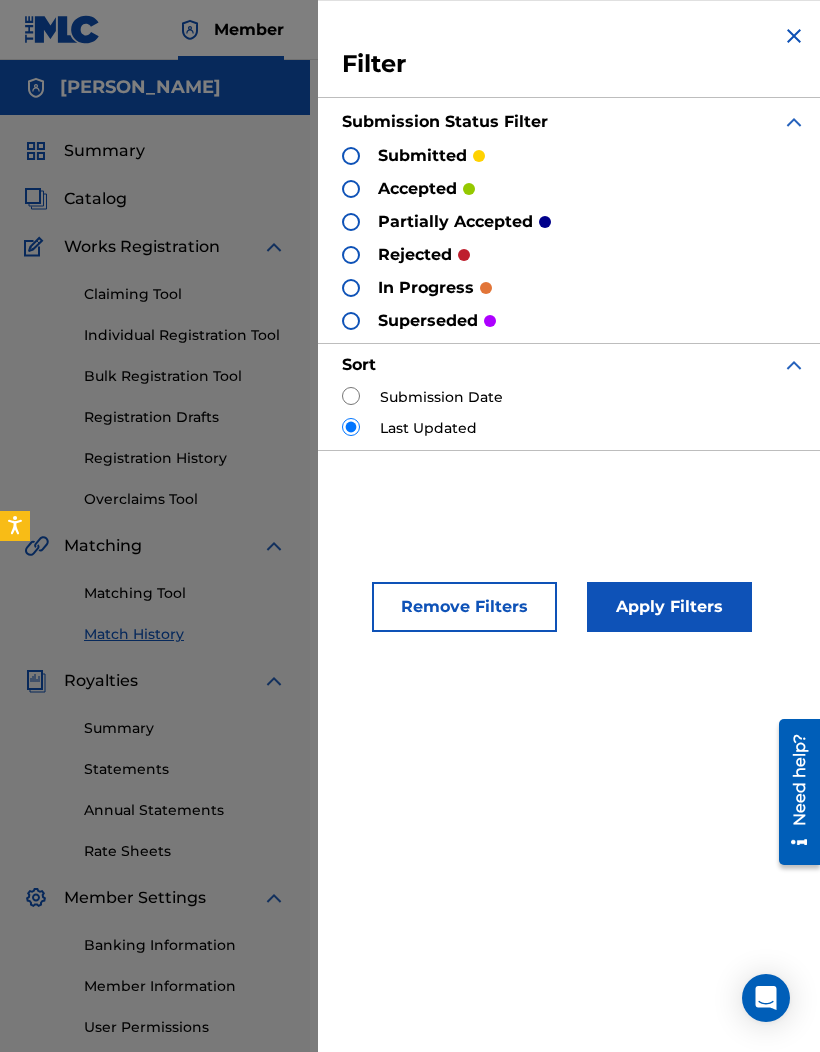 click at bounding box center [794, 36] 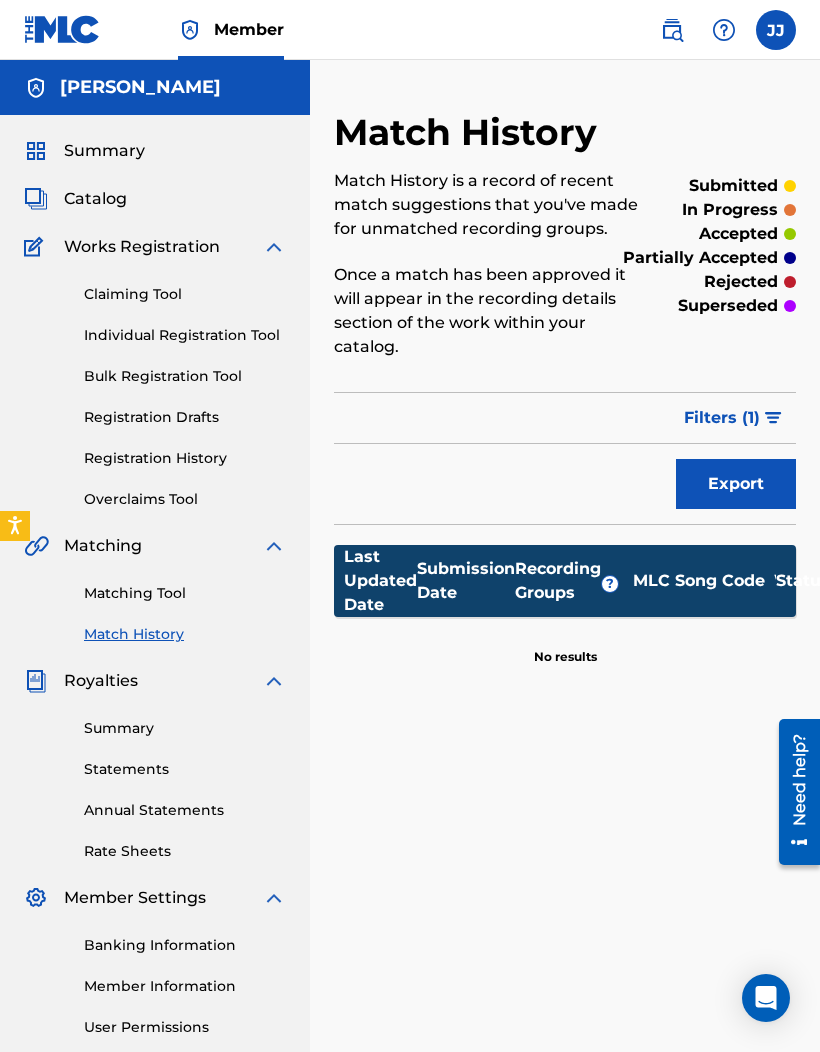 click at bounding box center (776, 30) 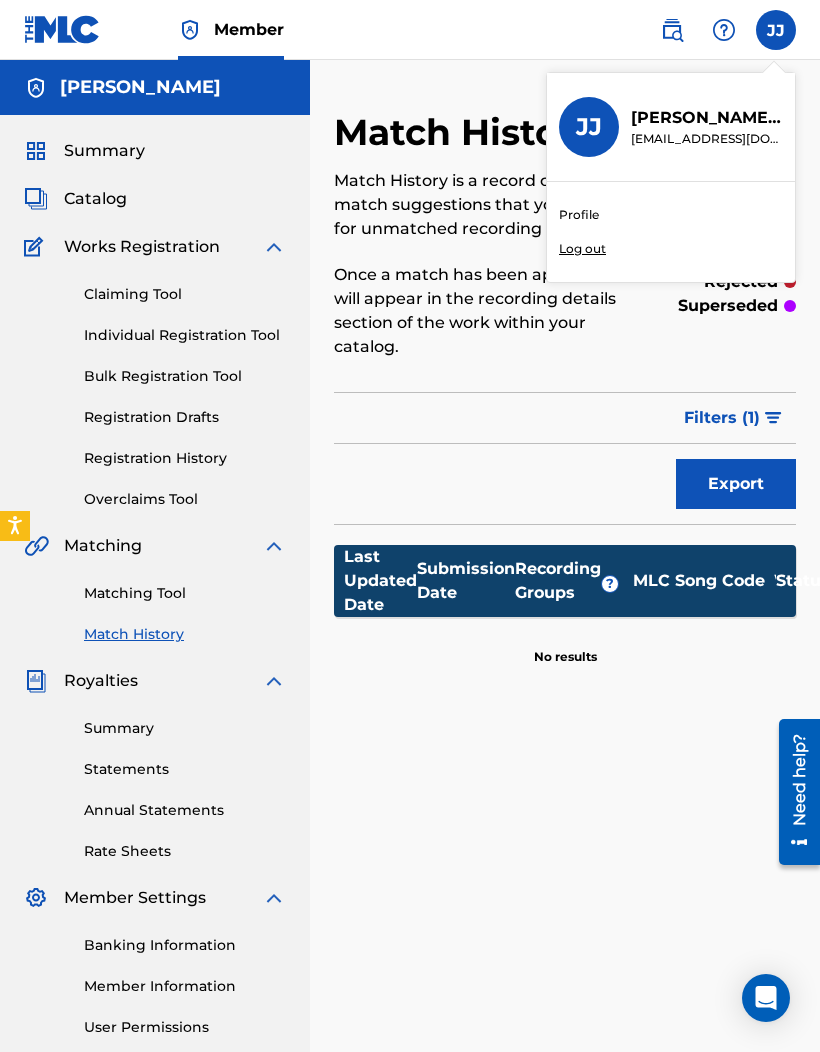 click on "Summary Catalog Works Registration Claiming Tool Individual Registration Tool Bulk Registration Tool Registration Drafts Registration History Overclaims Tool Matching Matching Tool Match History Royalties Summary Statements Annual Statements Rate Sheets Member Settings Banking Information Member Information User Permissions Contact Information Member Benefits" at bounding box center (155, 629) 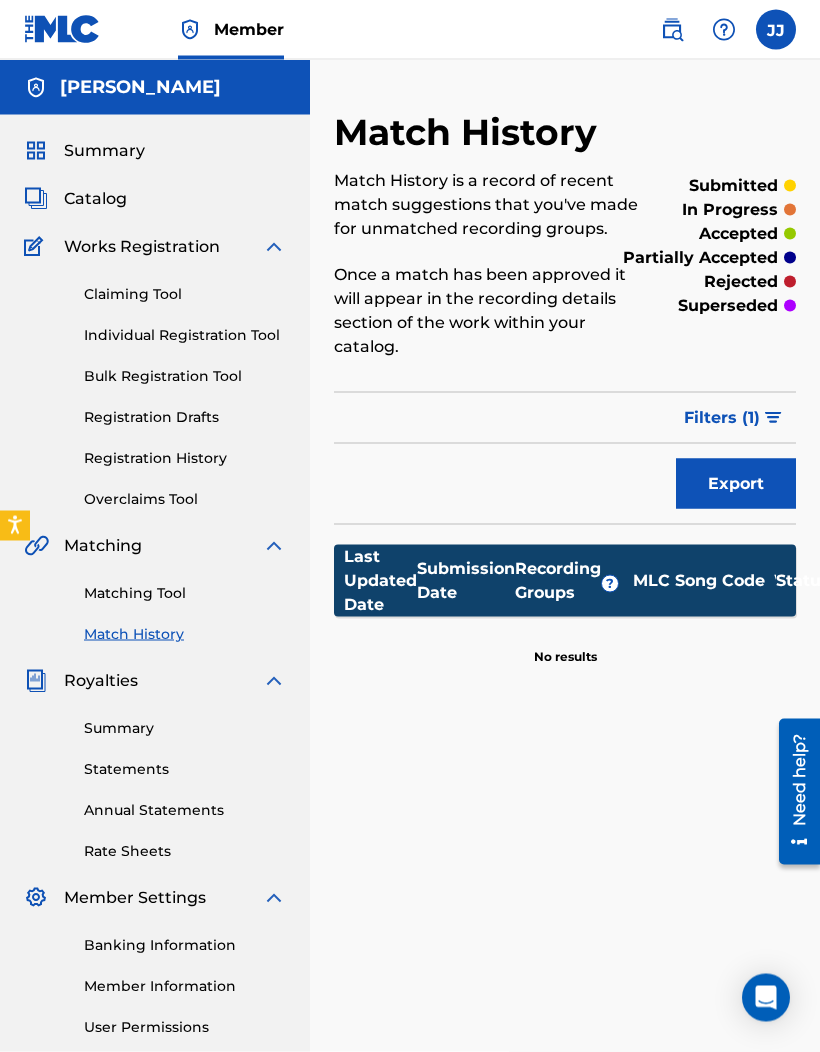 scroll, scrollTop: 0, scrollLeft: 0, axis: both 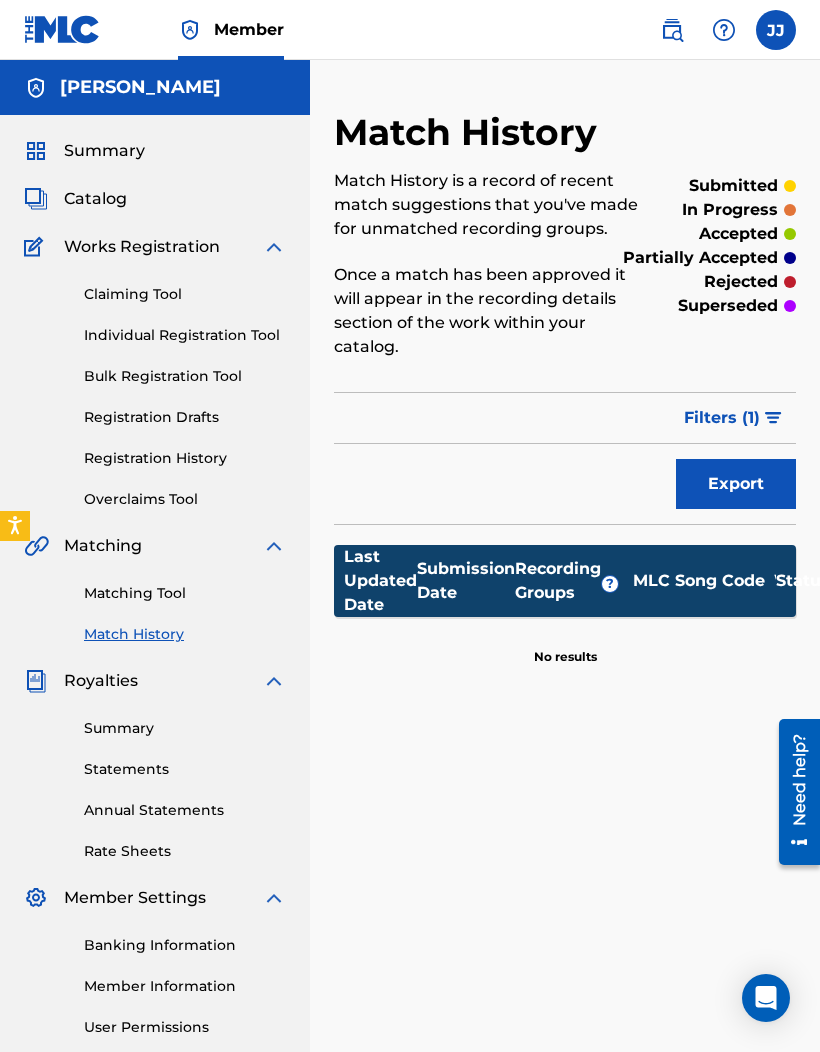 click on "[PERSON_NAME]" at bounding box center (155, 87) 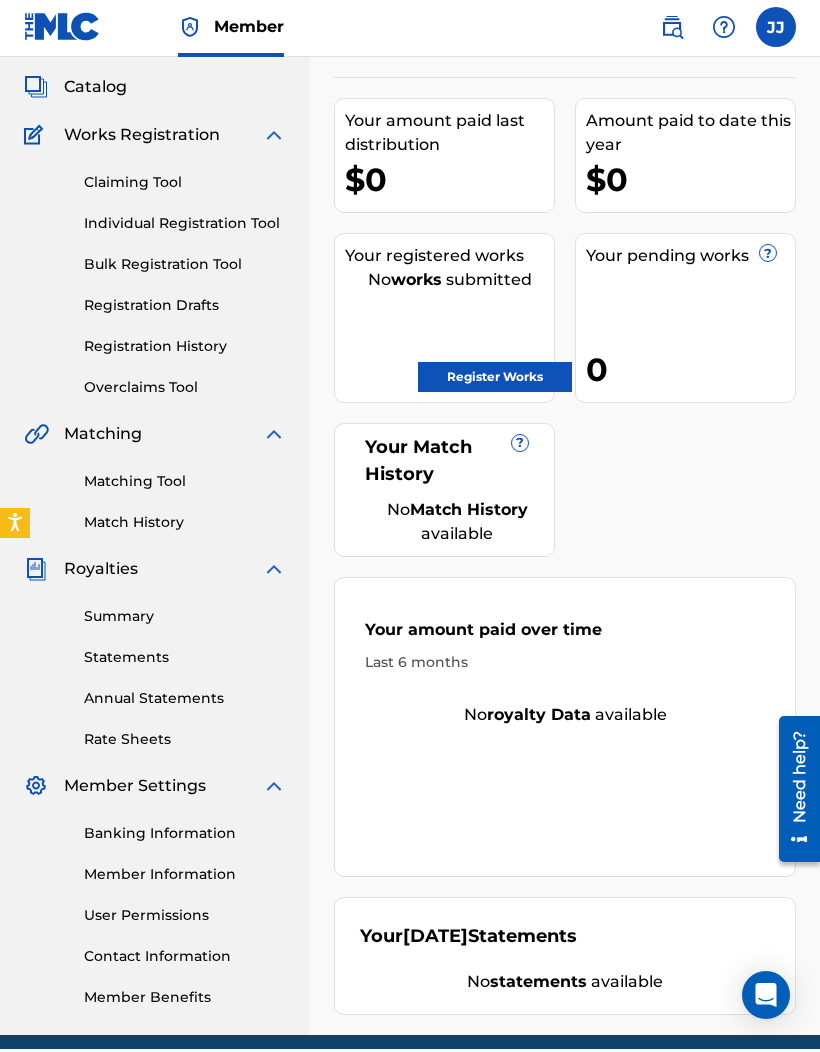 scroll, scrollTop: 0, scrollLeft: 0, axis: both 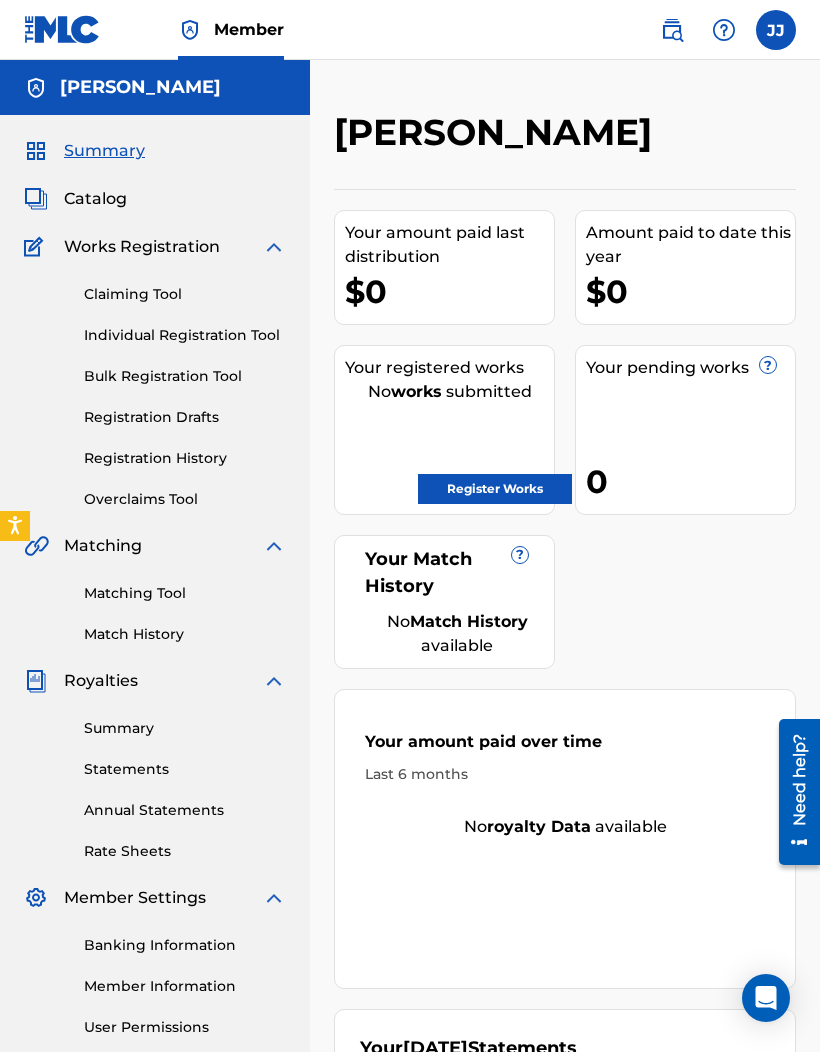 click at bounding box center [672, 30] 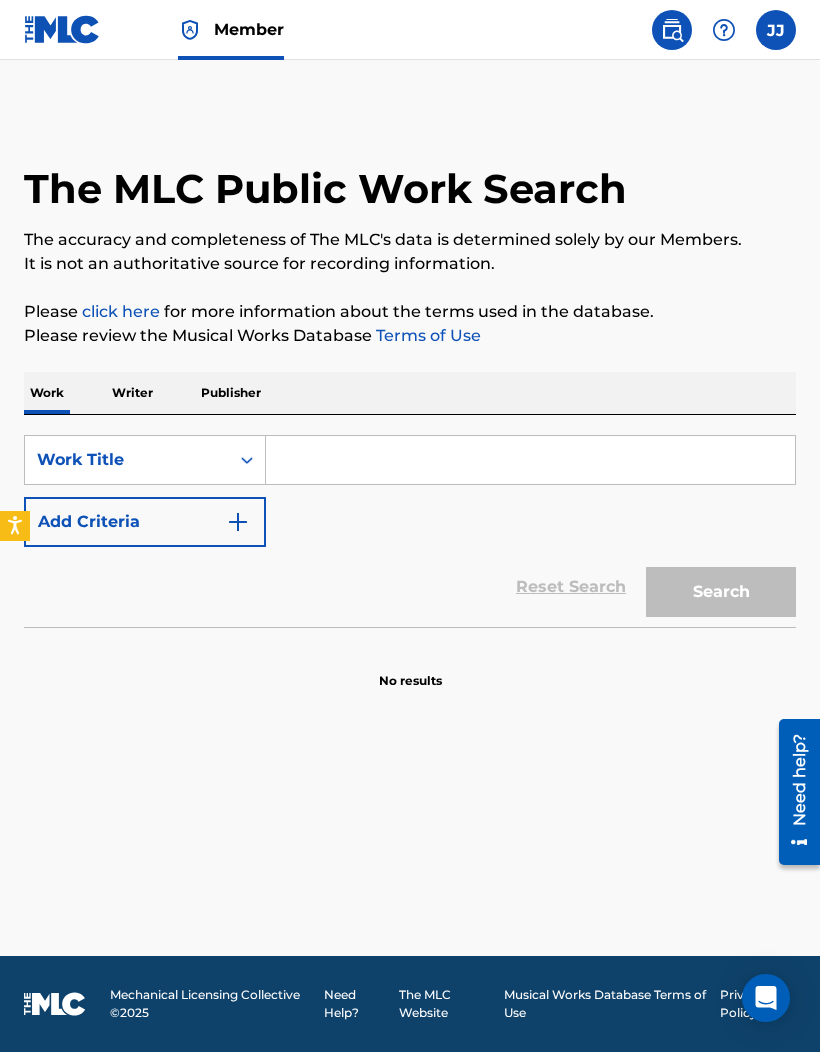 click on "The MLC Public Work Search The accuracy and completeness of The MLC's data is determined solely by our Members. It is not an authoritative source for recording information. Please   click here   for more information about the terms used in the database. Please review the Musical Works Database   Terms of Use Work Writer Publisher SearchWithCriteriaa4dd066f-c0a0-4a30-a50b-2c701e75a12b Work Title Add Criteria Reset Search Search No results" at bounding box center [410, 508] 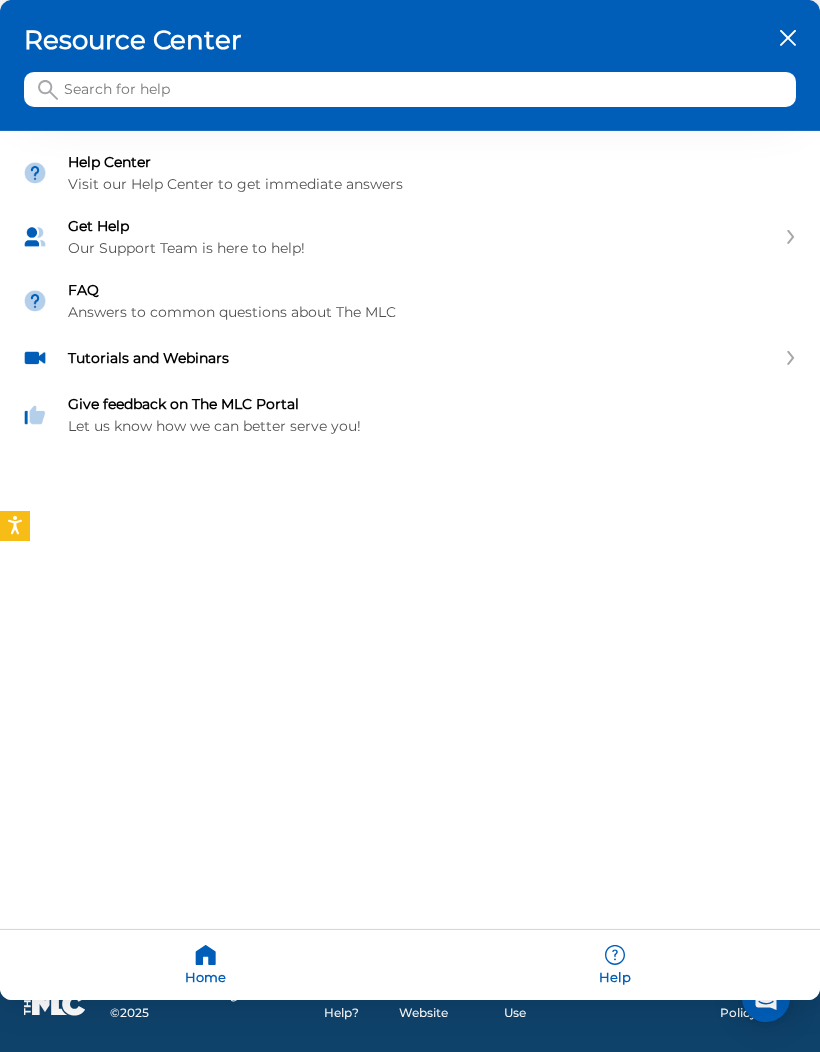 click on "Give feedback on The MLC Portal" at bounding box center (433, 404) 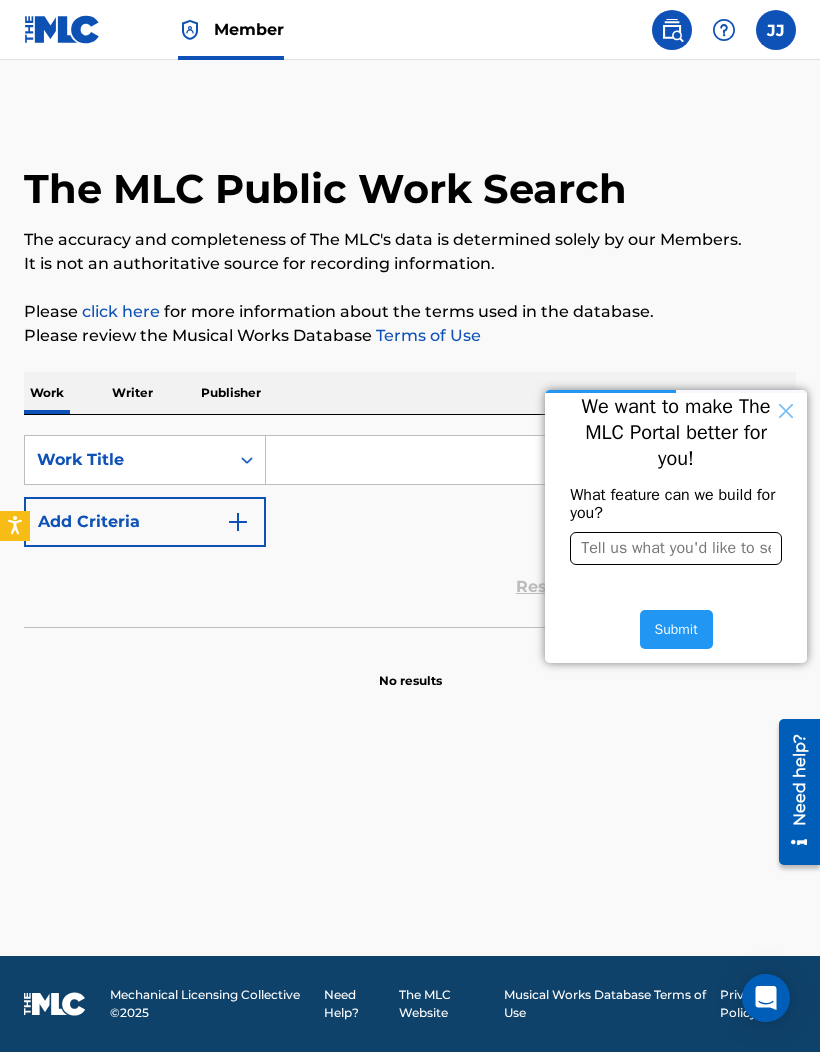 scroll, scrollTop: 0, scrollLeft: 0, axis: both 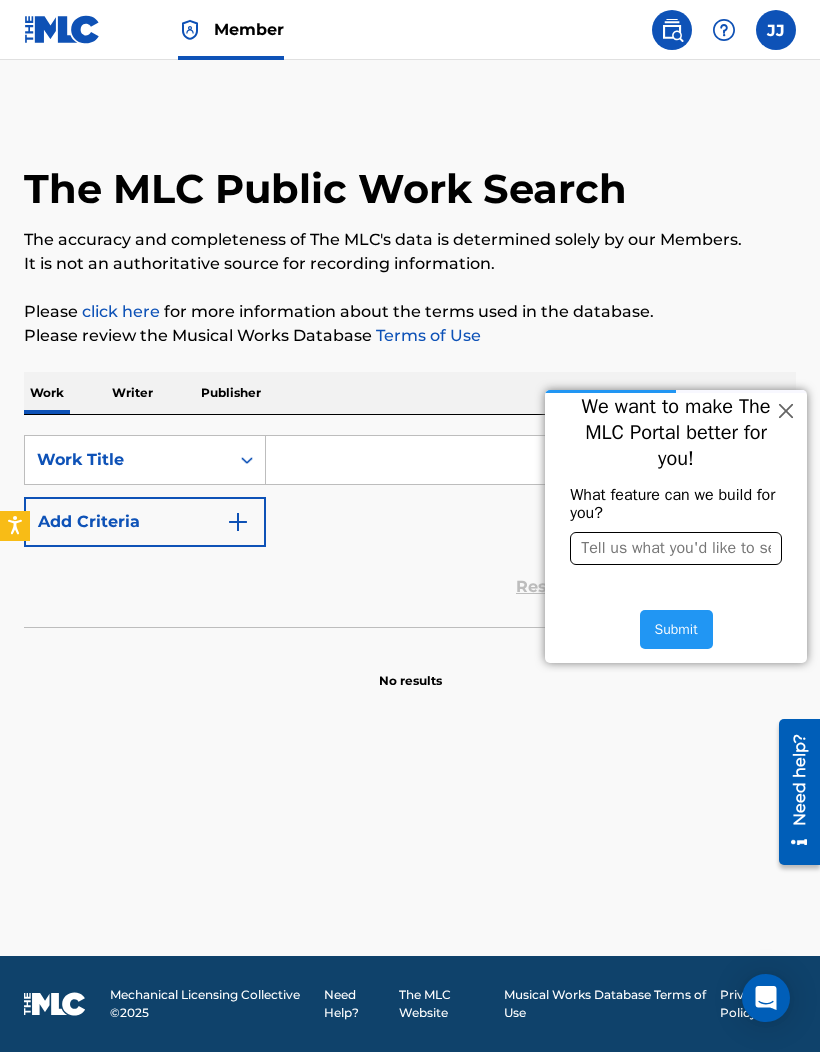 click on "Need help?" at bounding box center [799, 779] 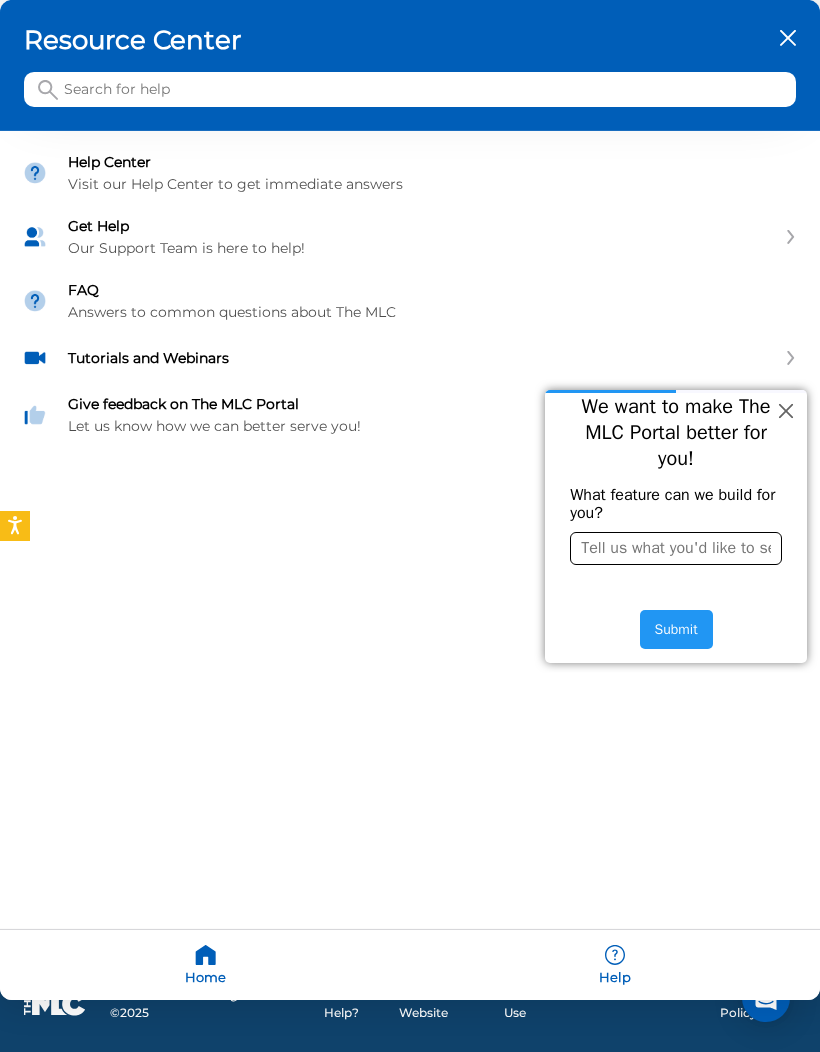click on "Tutorials and Webinars" at bounding box center [410, 358] 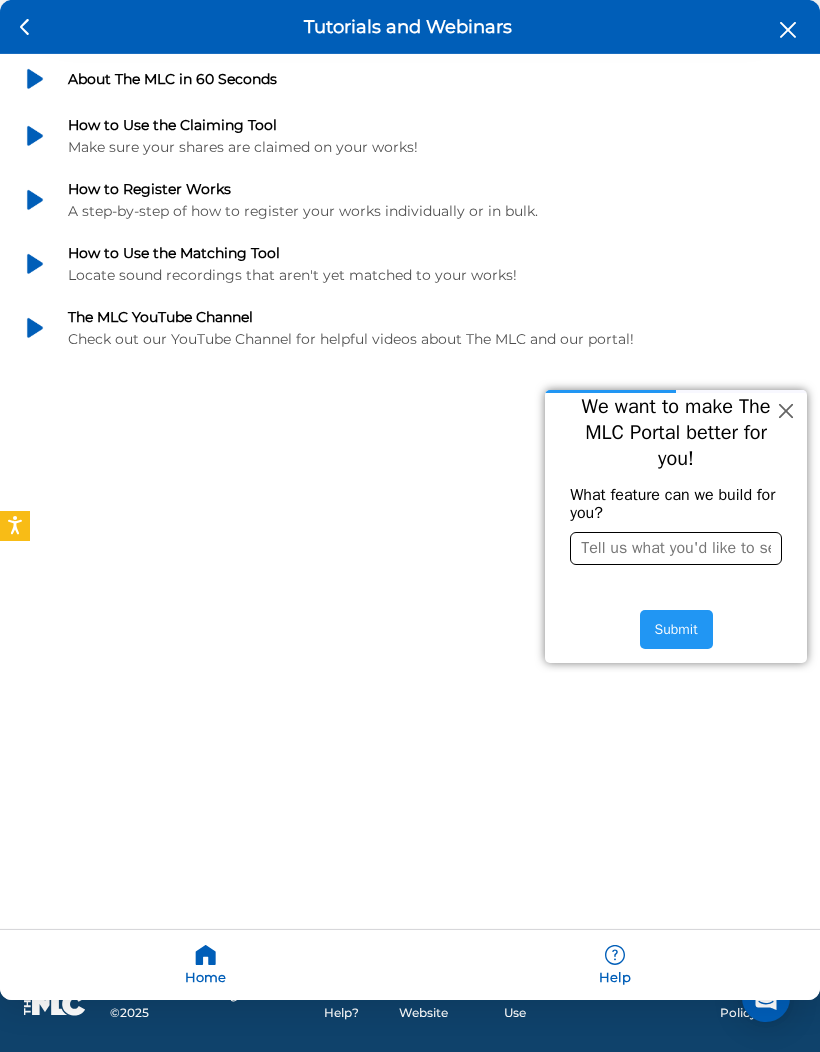 click on "How to Register Works   A step-by-step of how to register your works individually or in bulk." at bounding box center [410, 200] 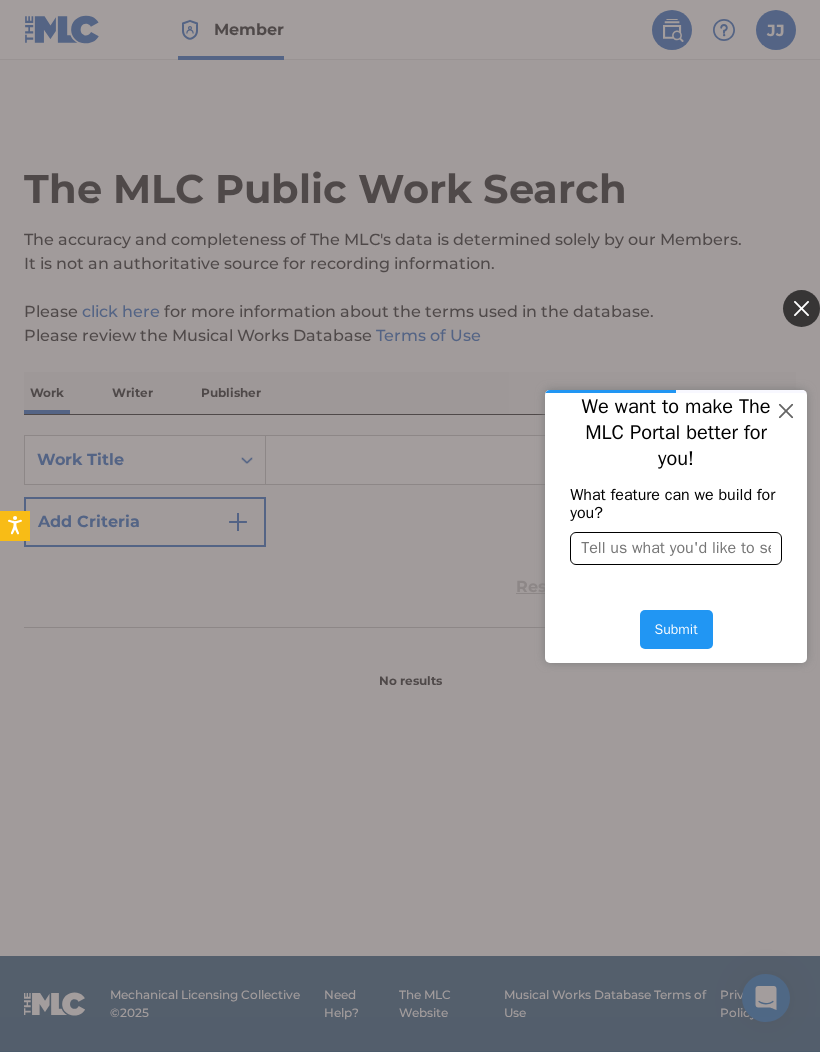 scroll, scrollTop: 0, scrollLeft: 0, axis: both 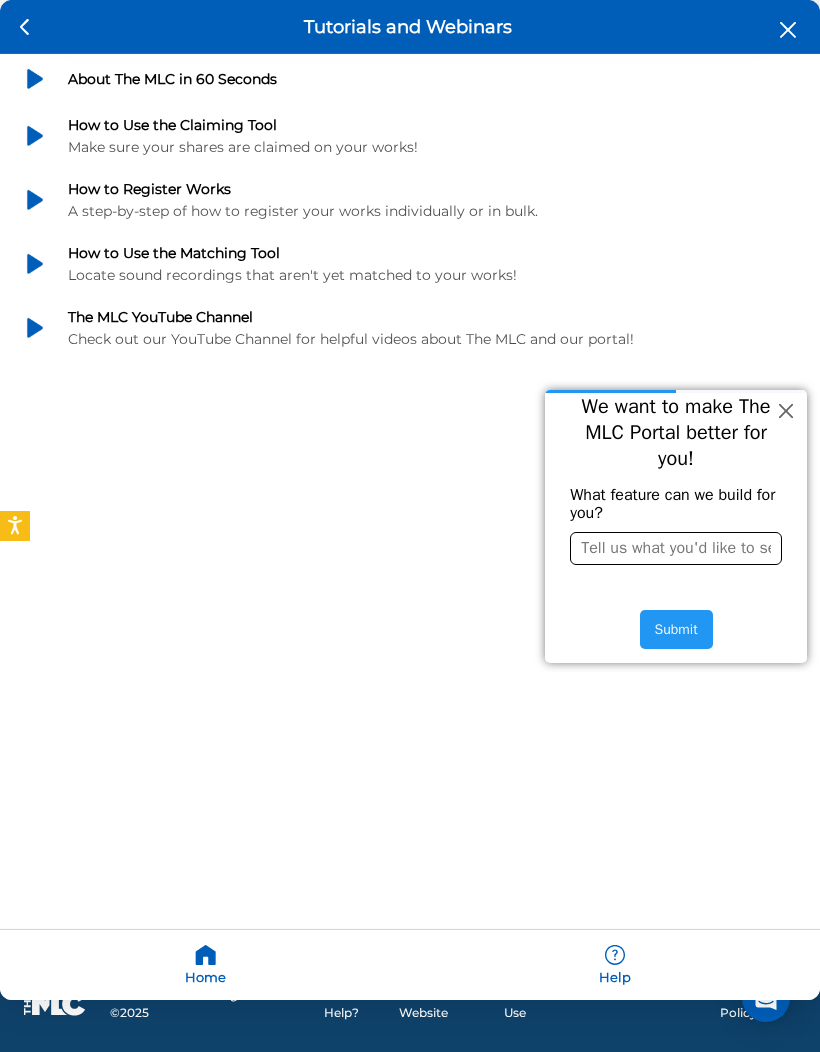 click on "Help" at bounding box center [615, 965] 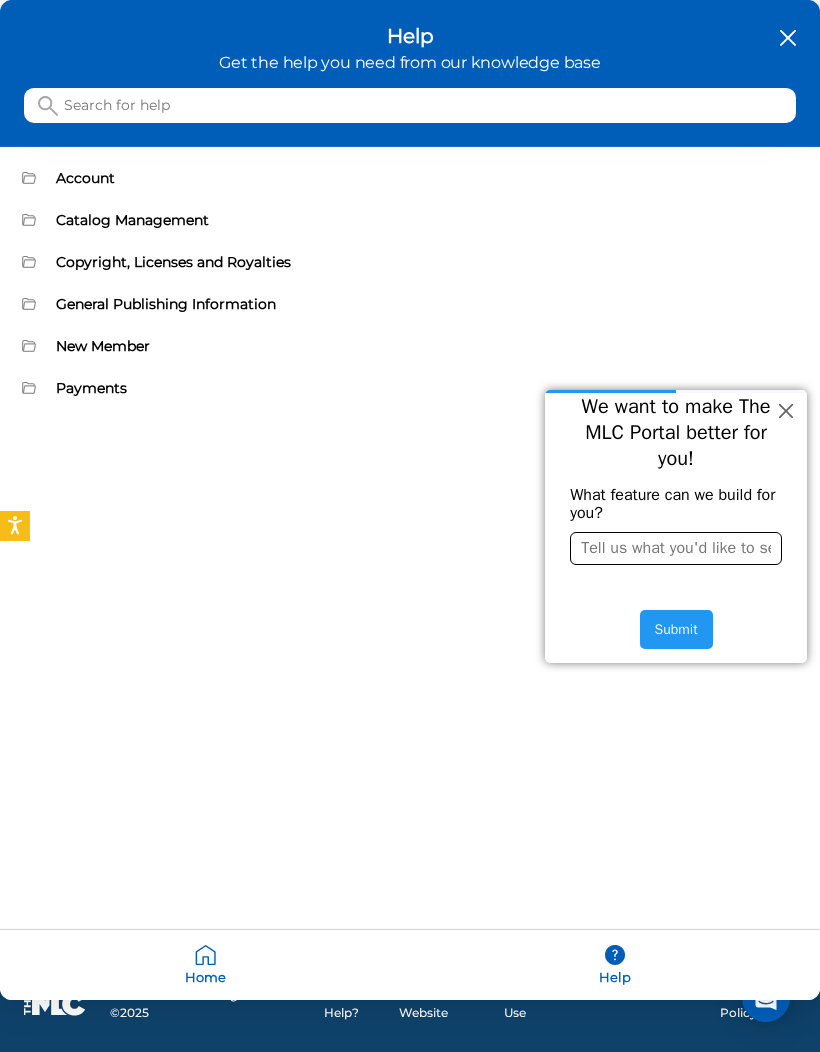 click on "Account" at bounding box center [410, 178] 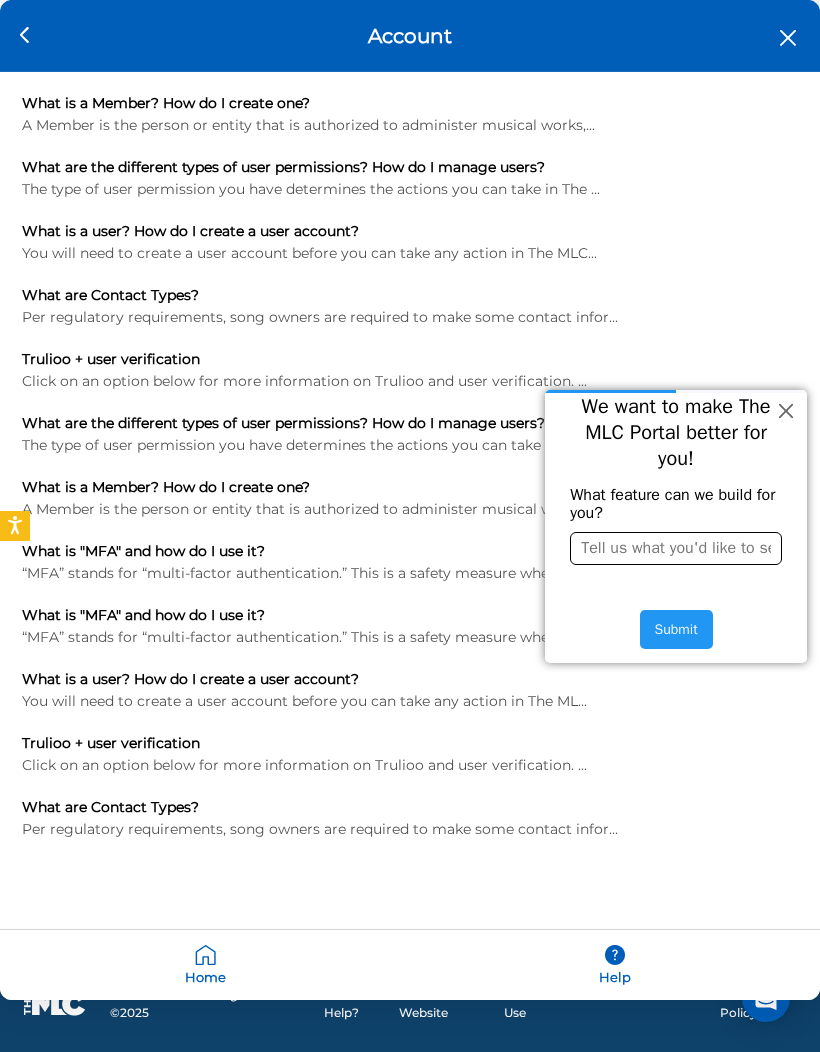 scroll, scrollTop: 0, scrollLeft: 0, axis: both 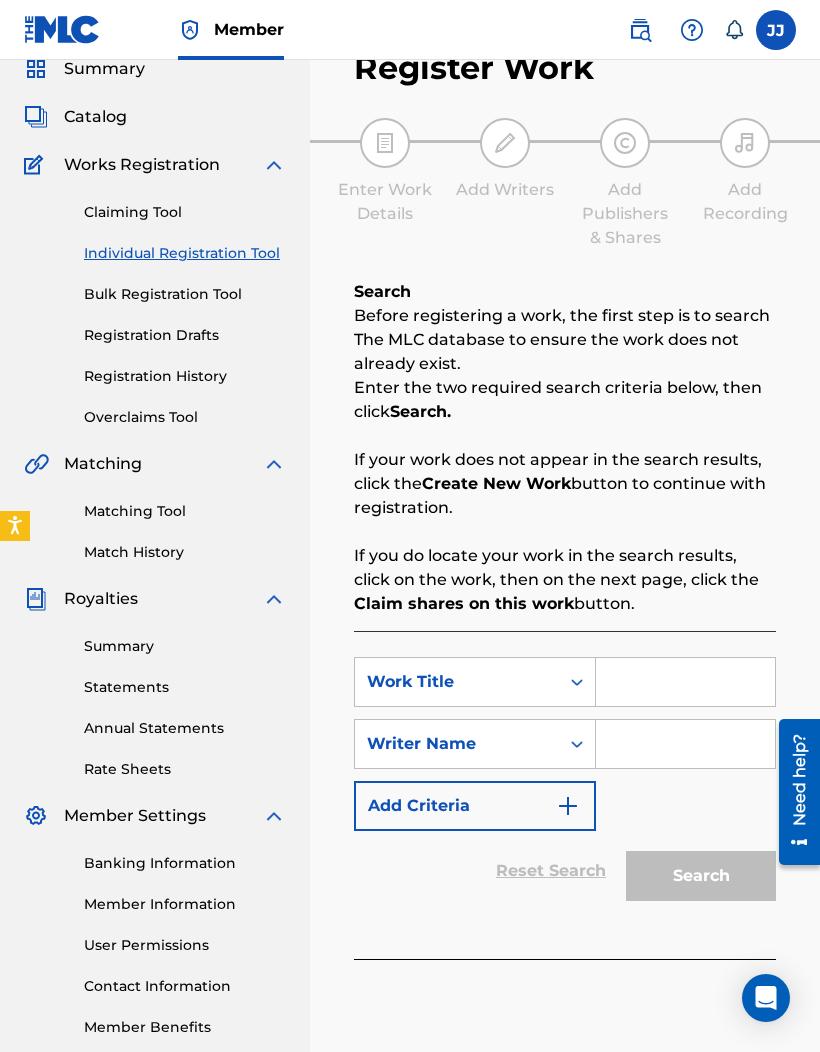 click on "Registration Drafts" at bounding box center (185, 335) 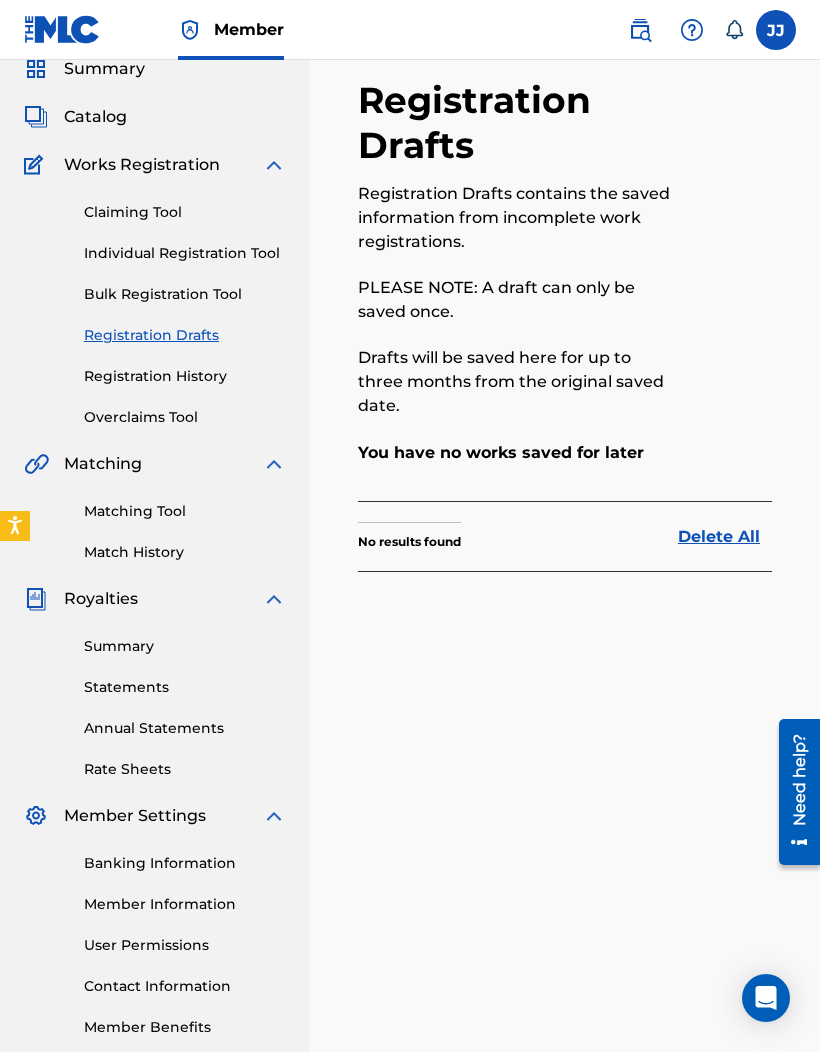scroll, scrollTop: 0, scrollLeft: 0, axis: both 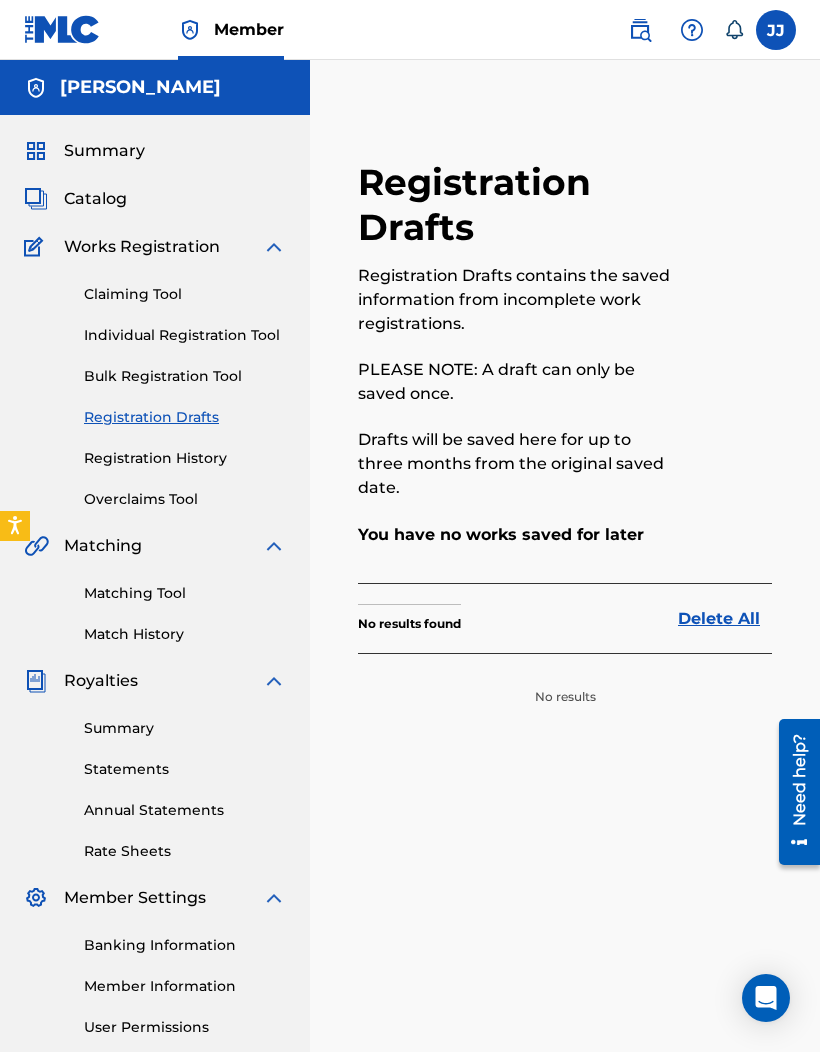 click on "Summary Statements Annual Statements Rate Sheets" at bounding box center (155, 777) 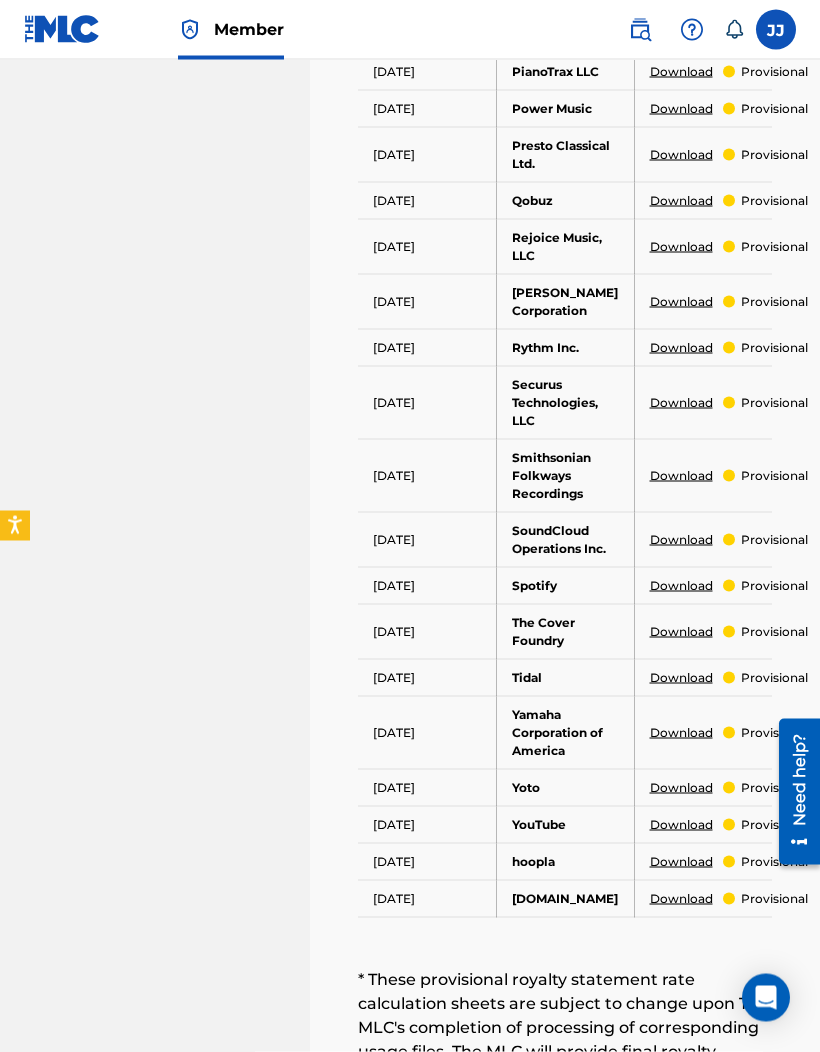 scroll, scrollTop: 1553, scrollLeft: 0, axis: vertical 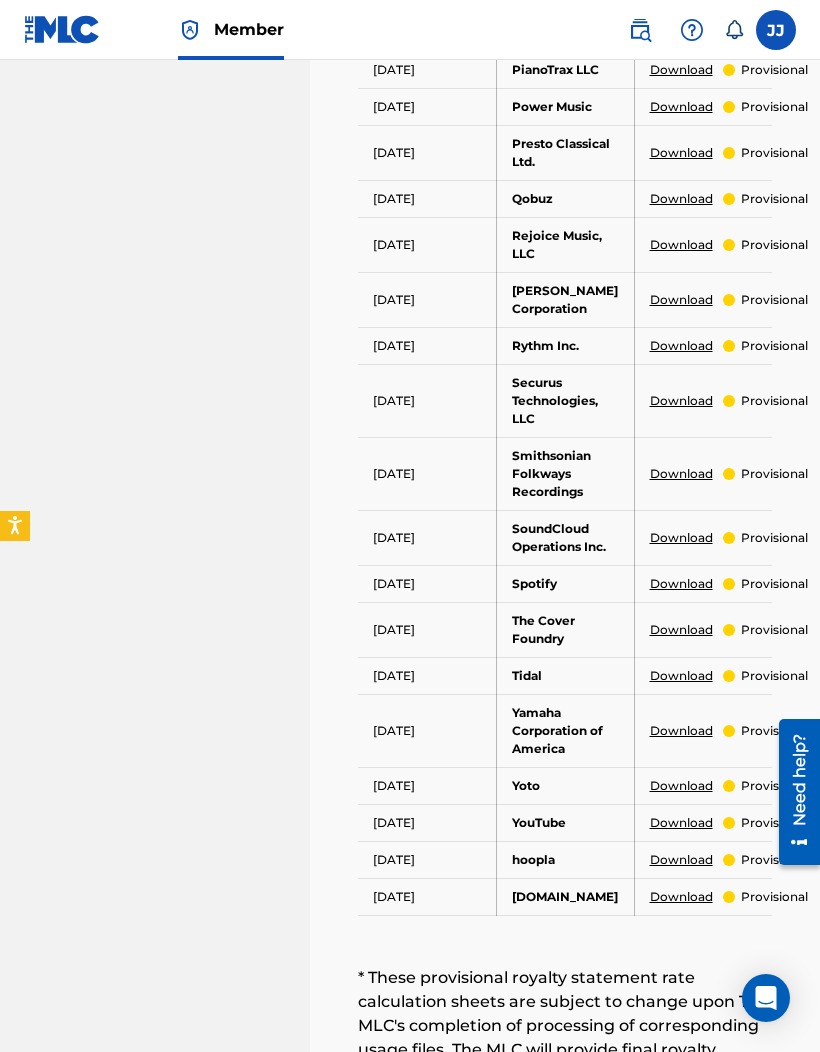 click on "Download" at bounding box center [681, 676] 